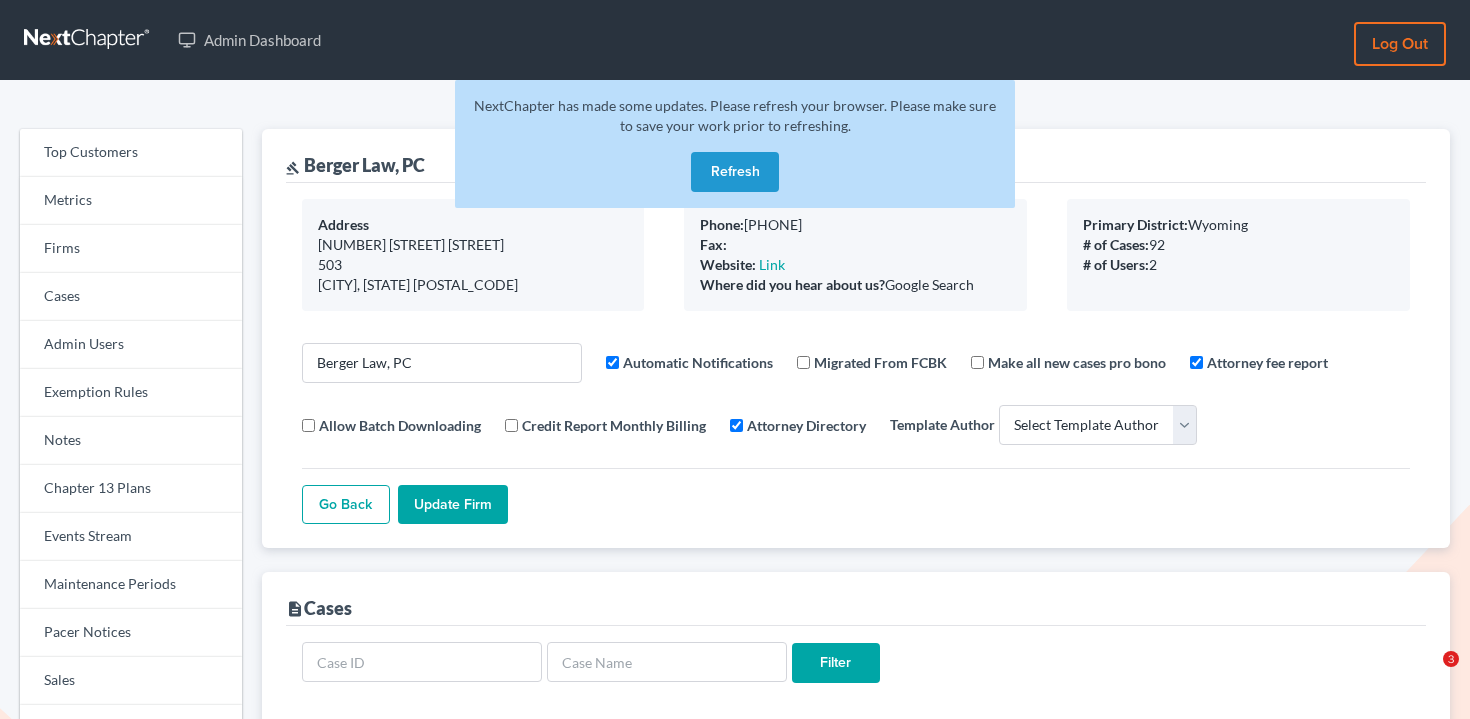 select 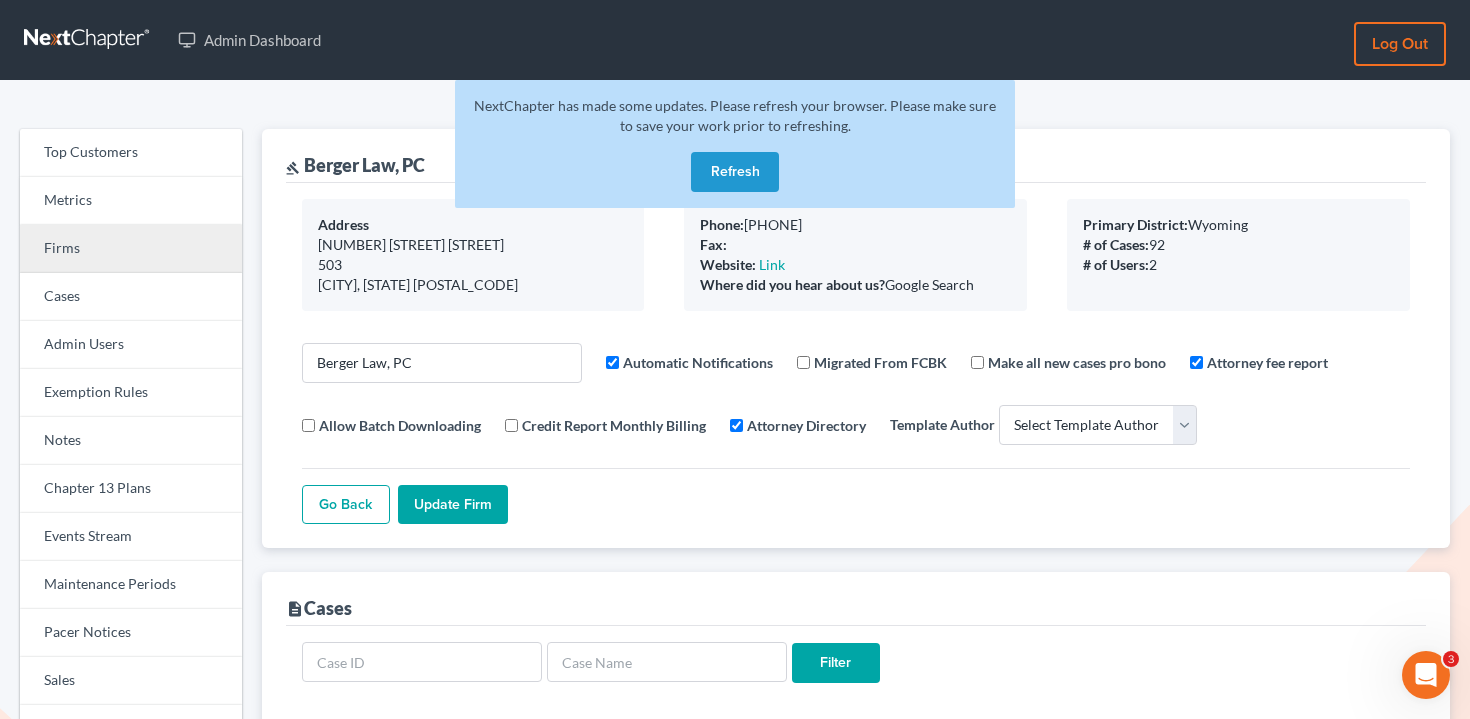 scroll, scrollTop: 0, scrollLeft: 0, axis: both 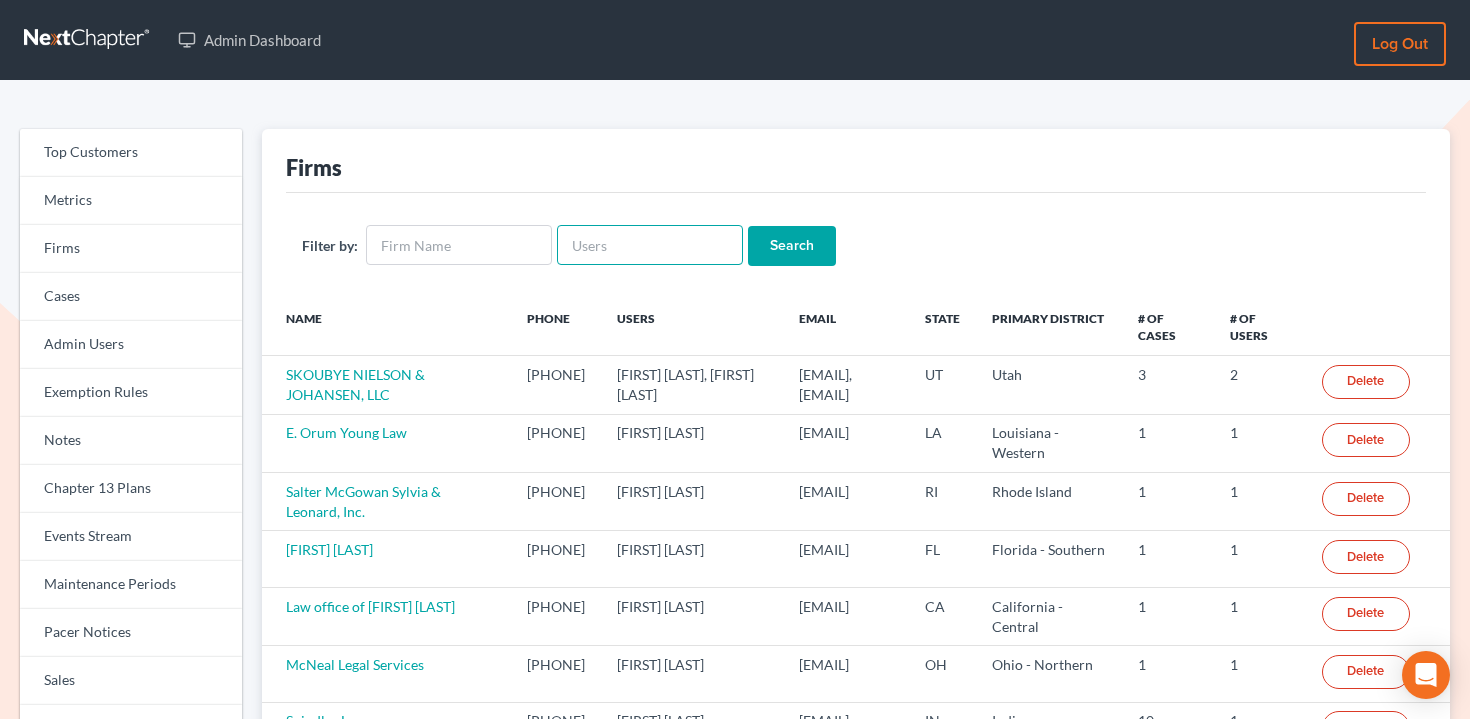 click at bounding box center [650, 245] 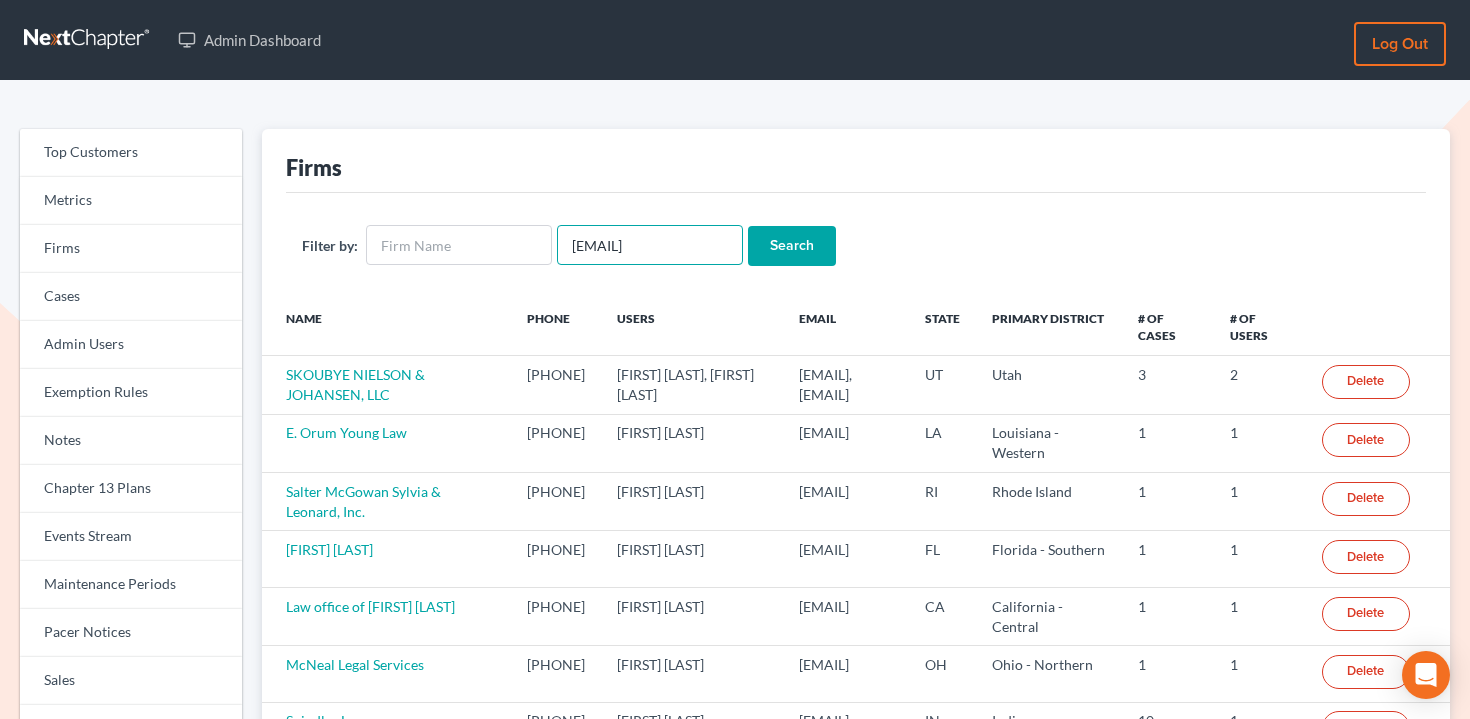 type on "[EMAIL]" 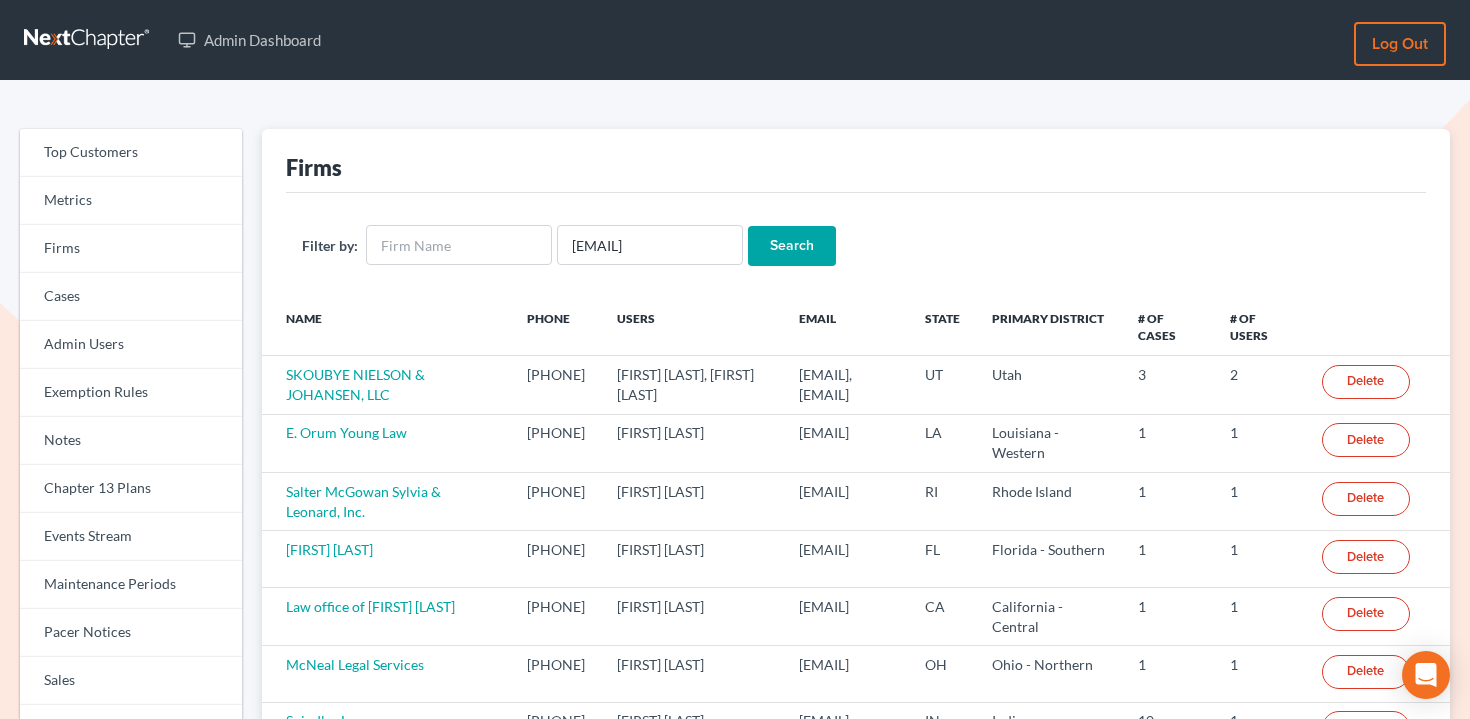 click on "Search" at bounding box center (792, 246) 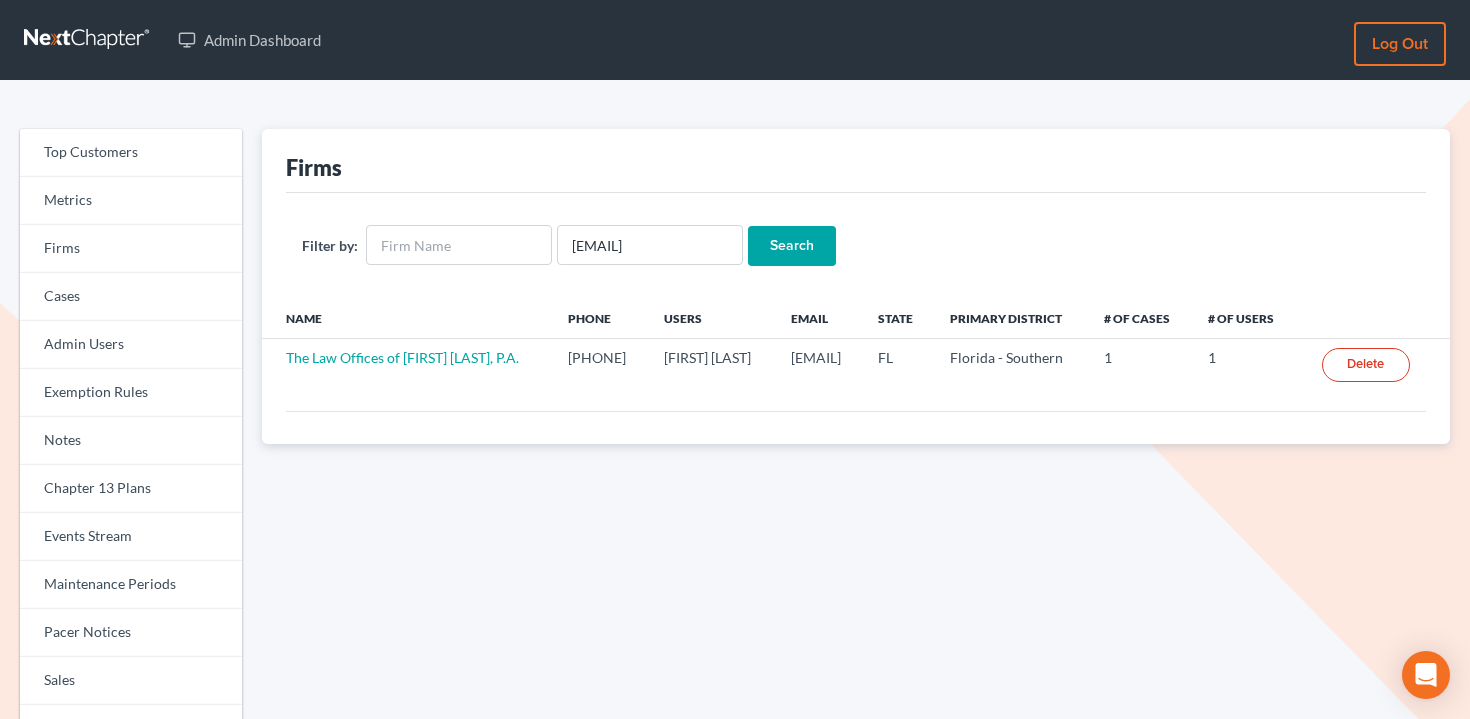 scroll, scrollTop: 0, scrollLeft: 0, axis: both 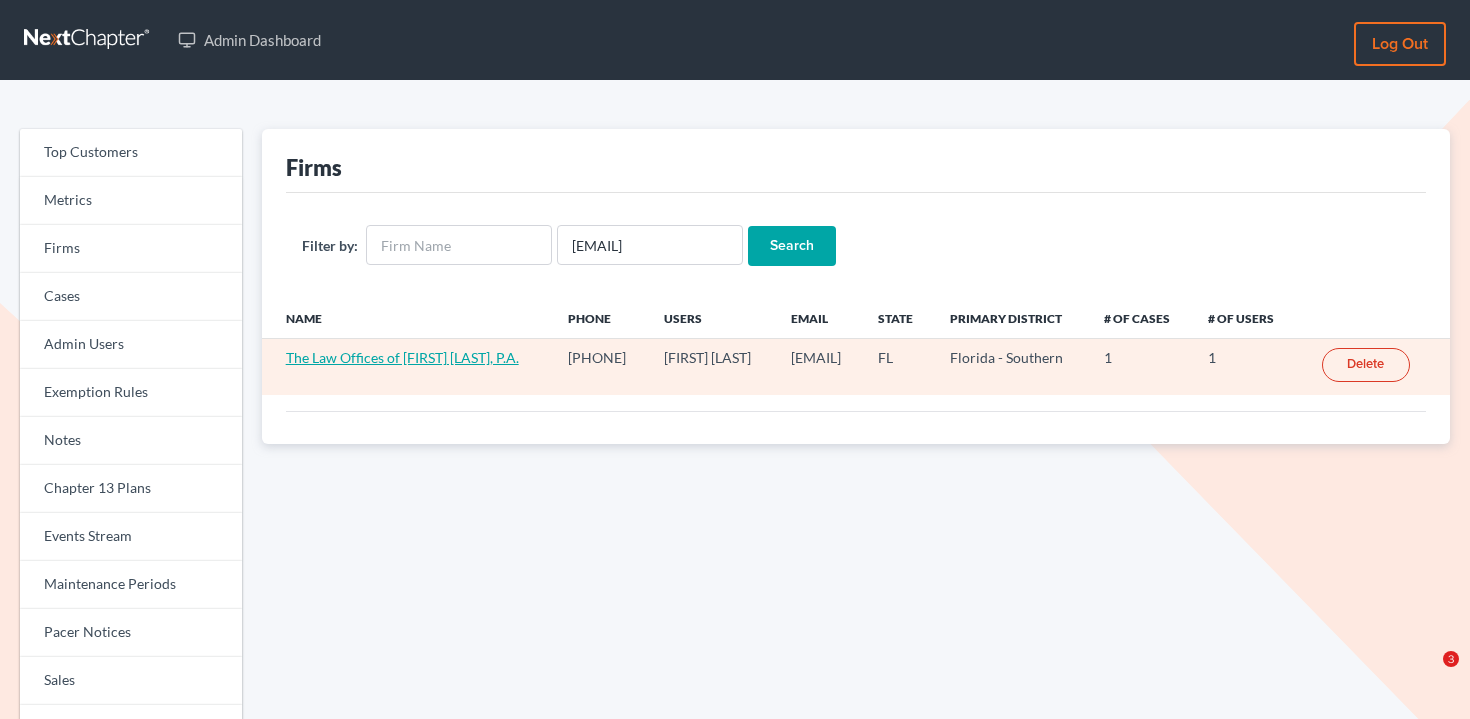 click on "The Law Offices of Mario O. Mateo, P.A." at bounding box center [402, 357] 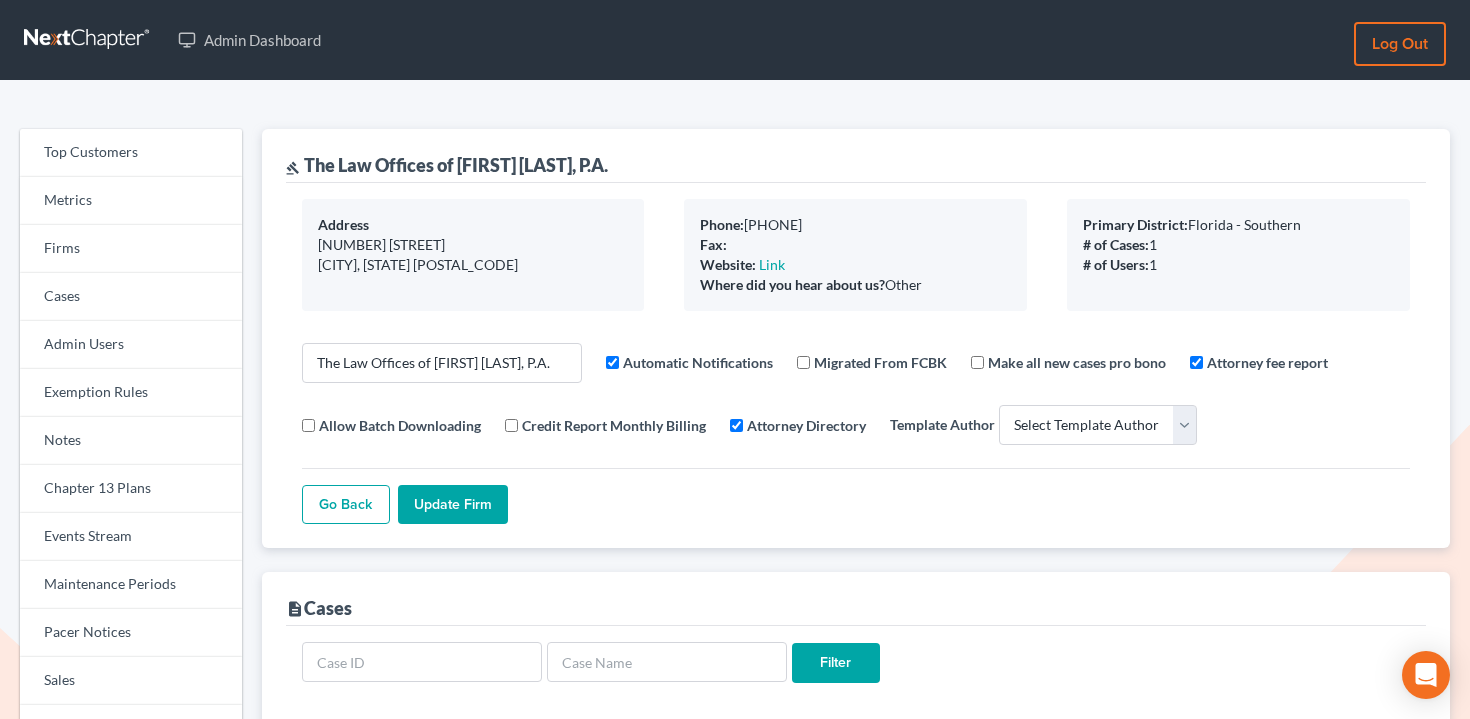 select 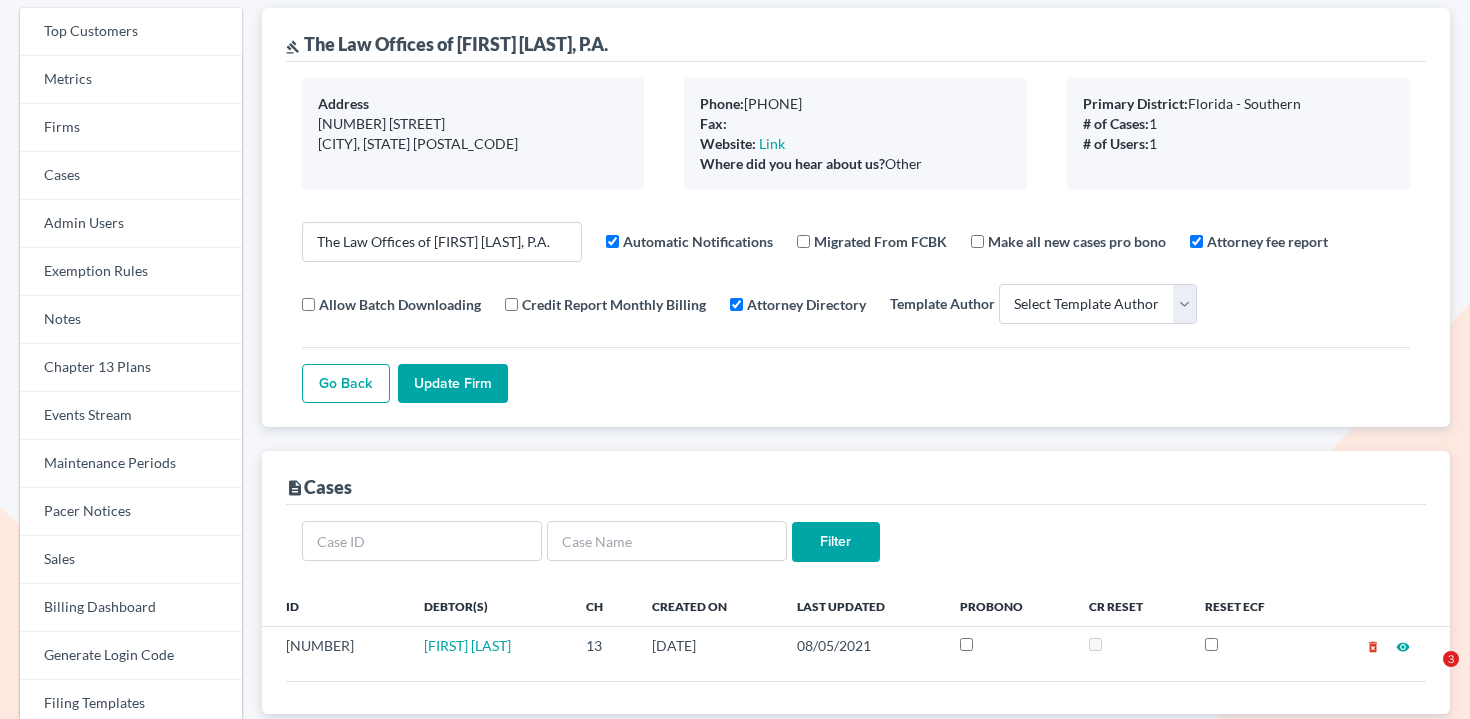 scroll, scrollTop: 414, scrollLeft: 0, axis: vertical 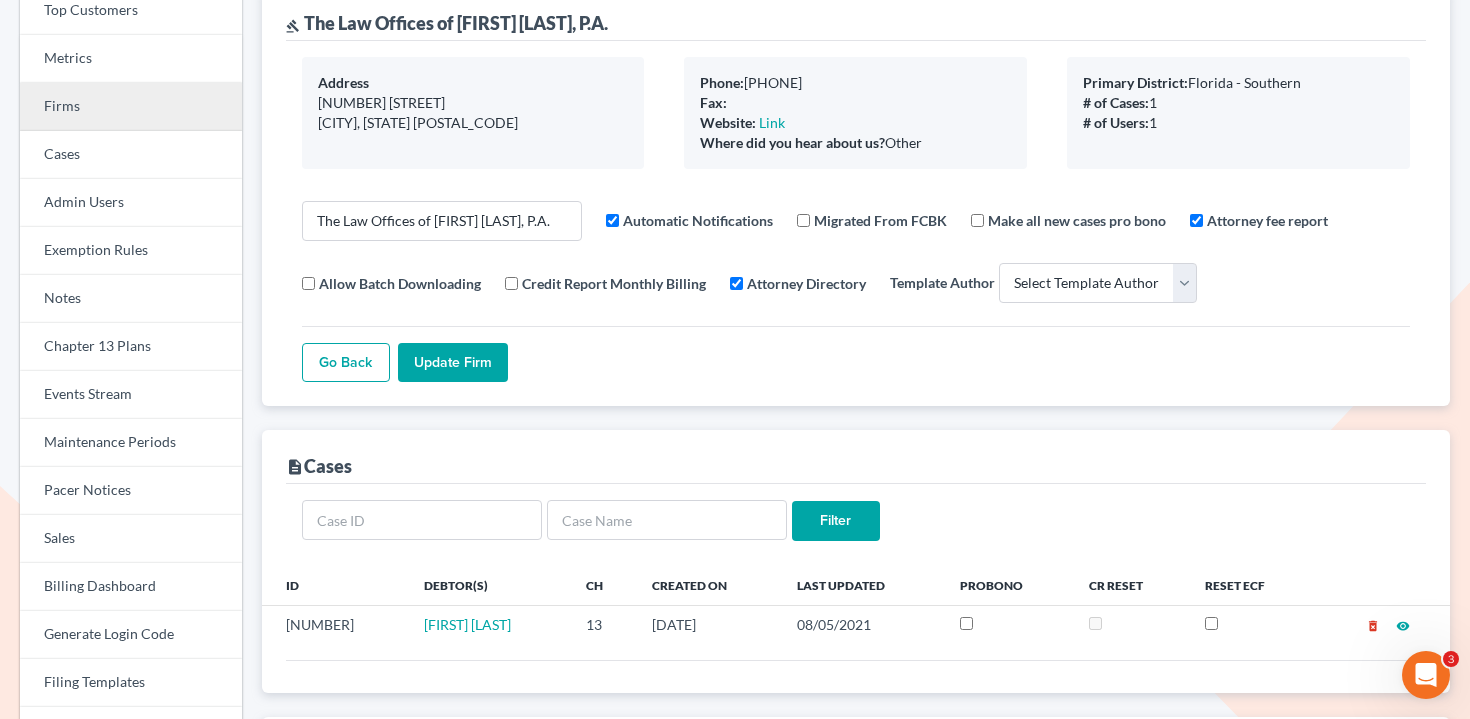 click on "Firms" at bounding box center [131, 107] 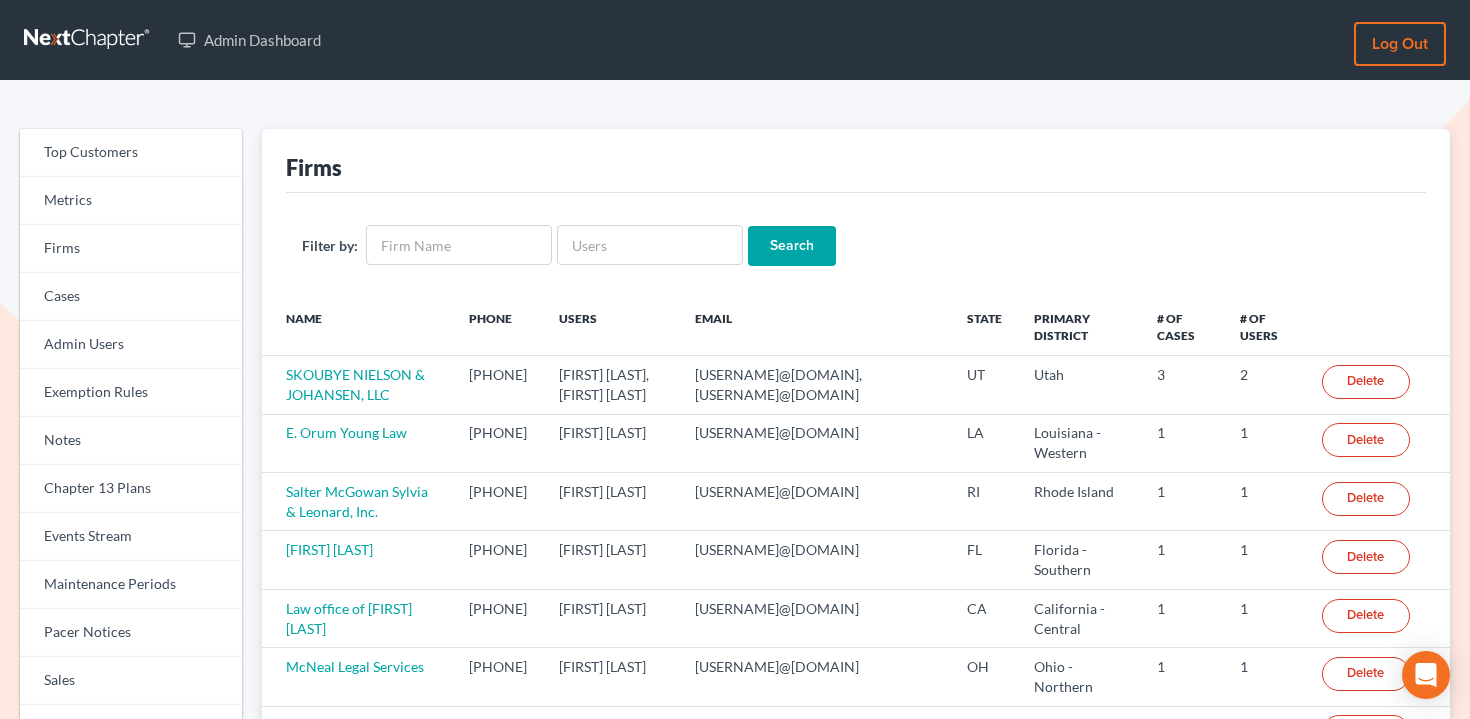 scroll, scrollTop: 0, scrollLeft: 0, axis: both 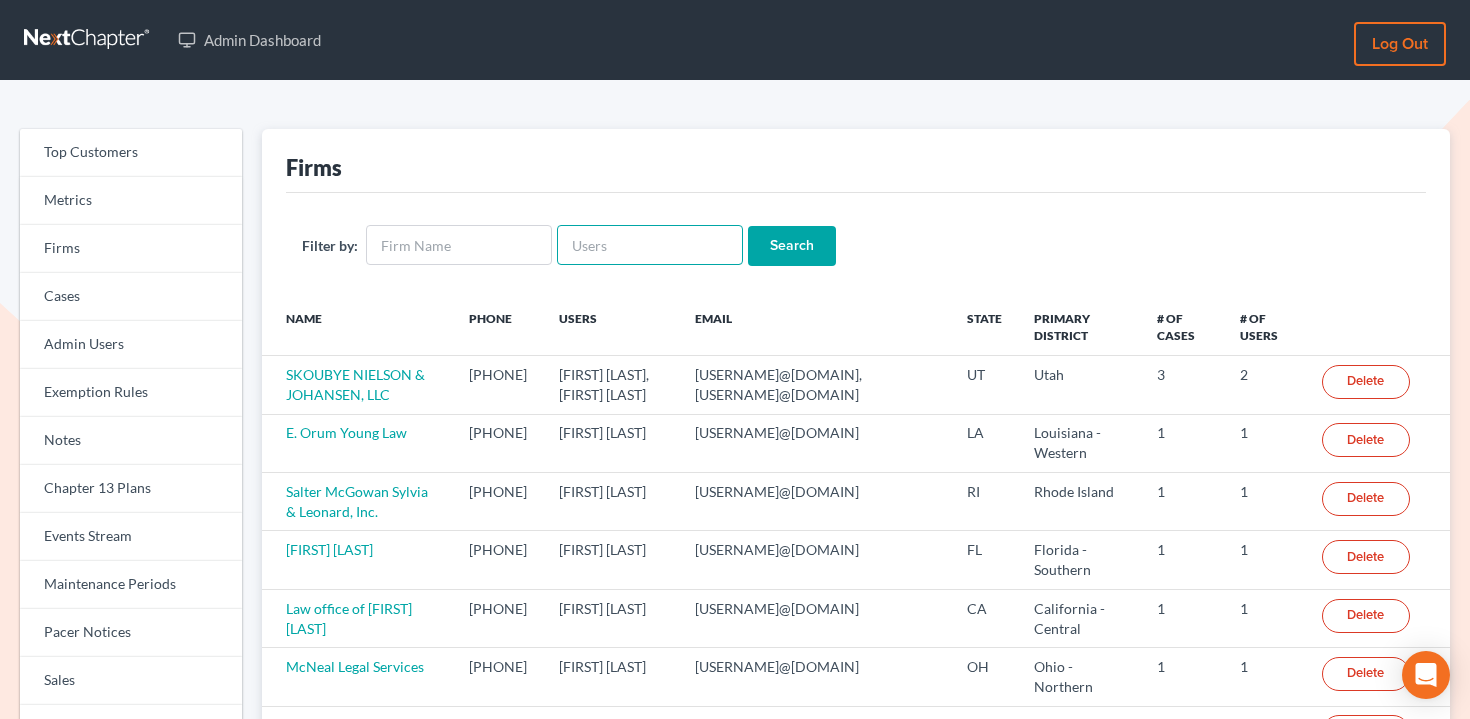 click at bounding box center (650, 245) 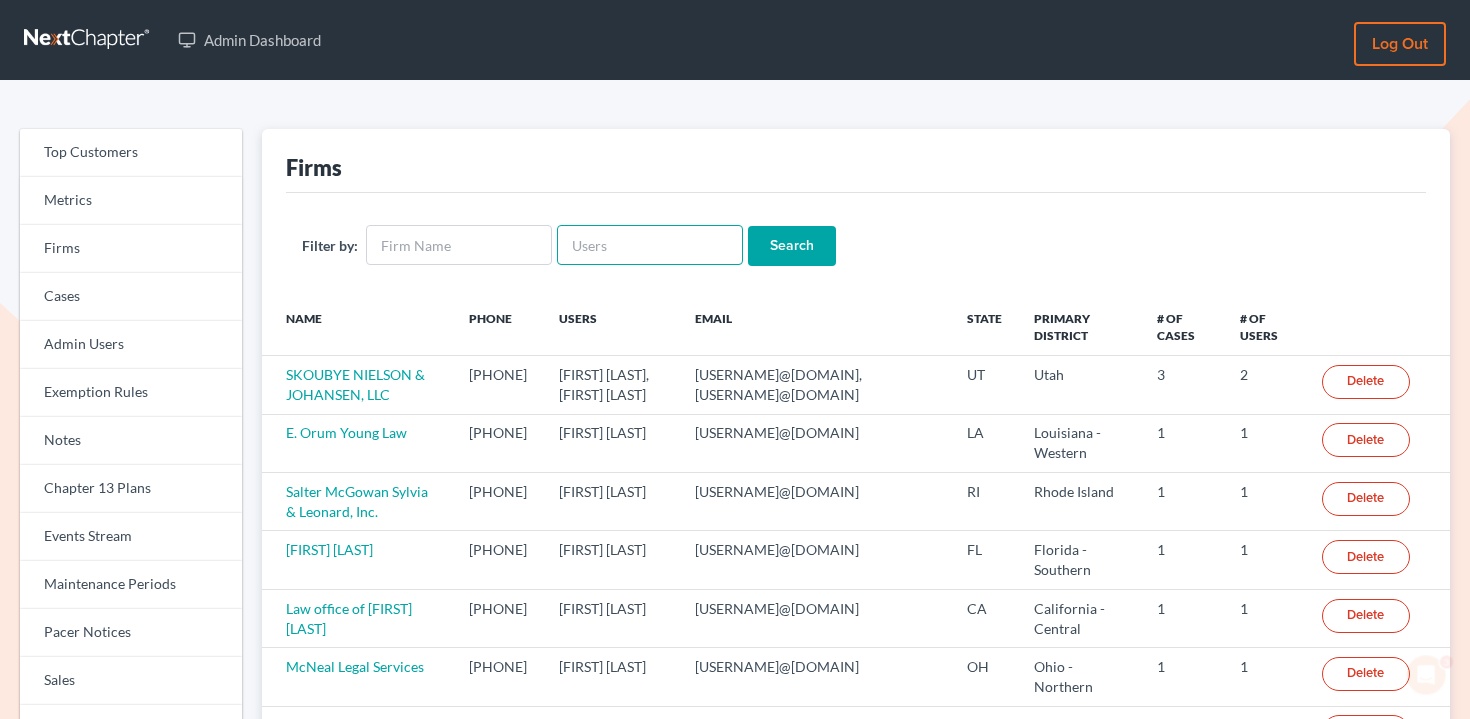 paste on "[USERNAME]@[DOMAIN]" 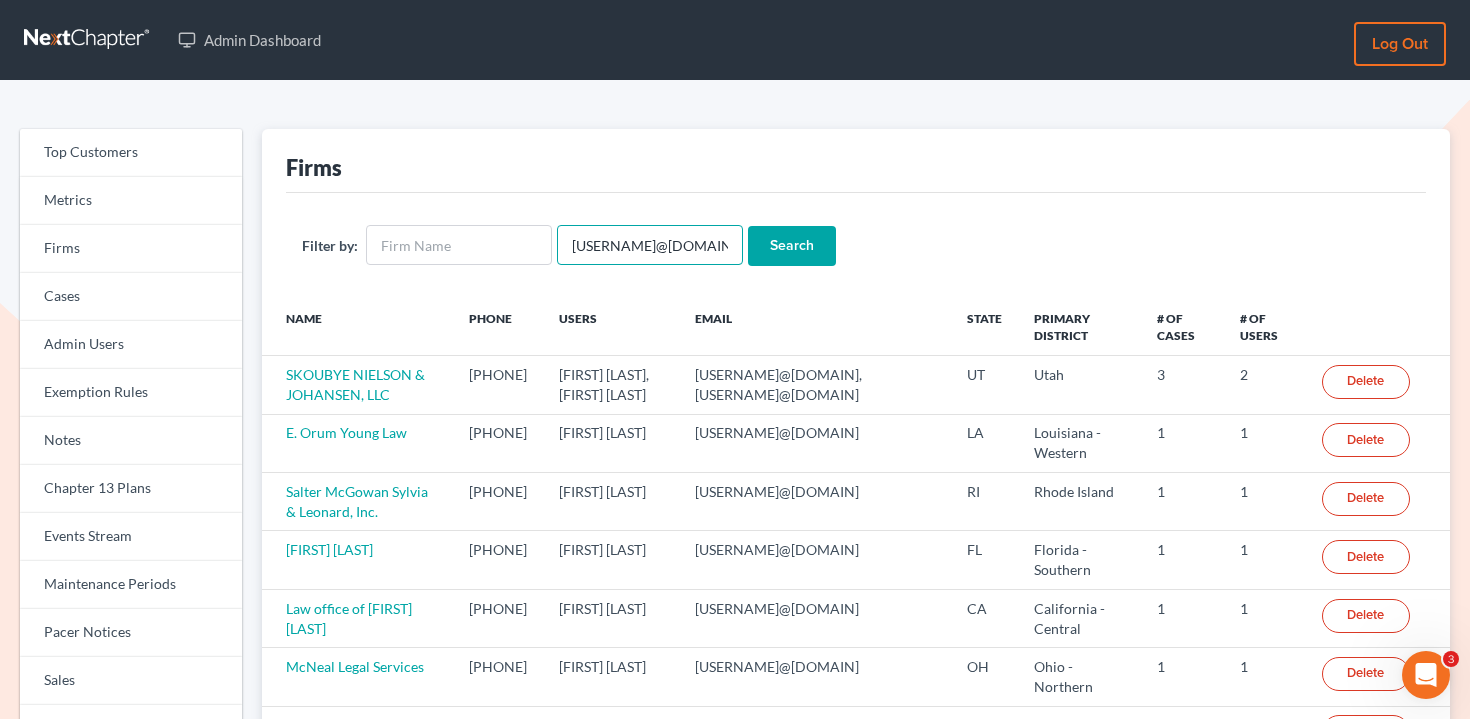 scroll, scrollTop: 0, scrollLeft: 23, axis: horizontal 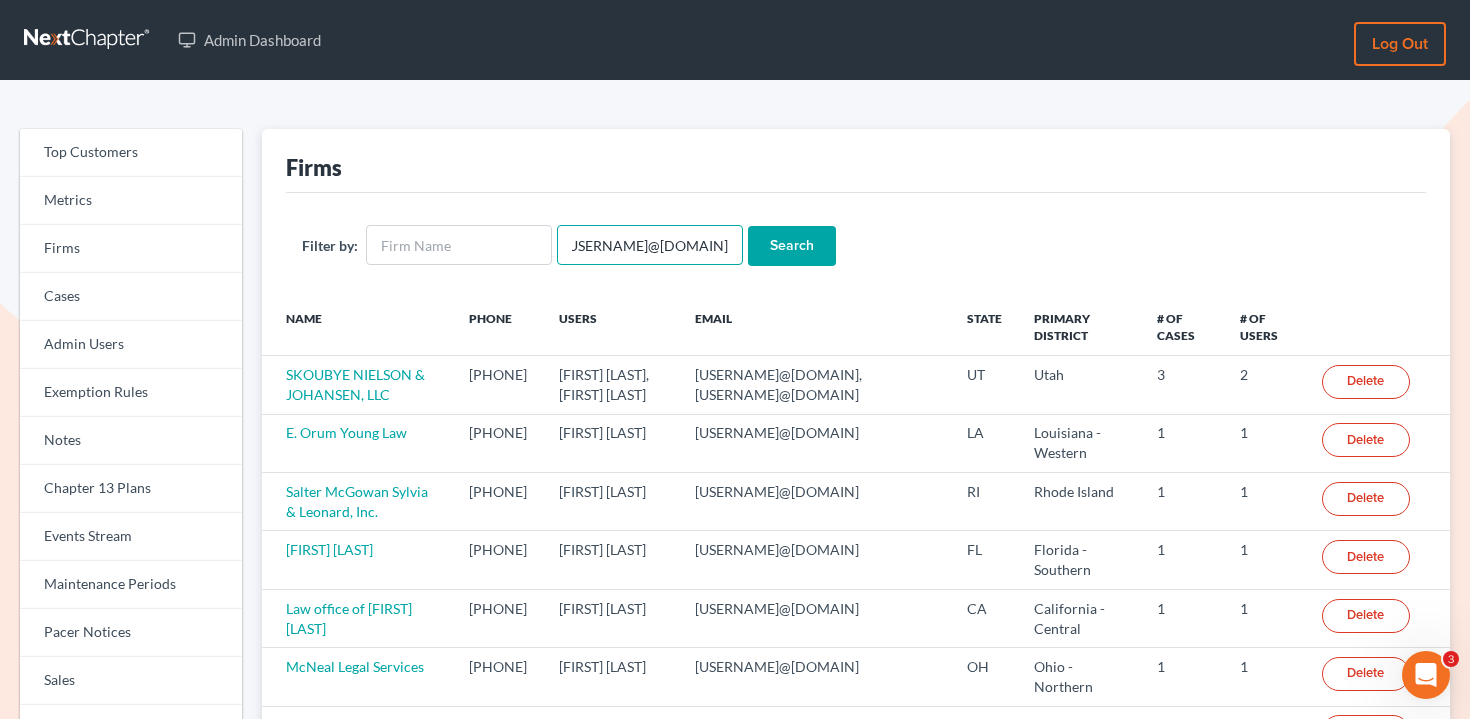 type on "[USERNAME]@[DOMAIN]" 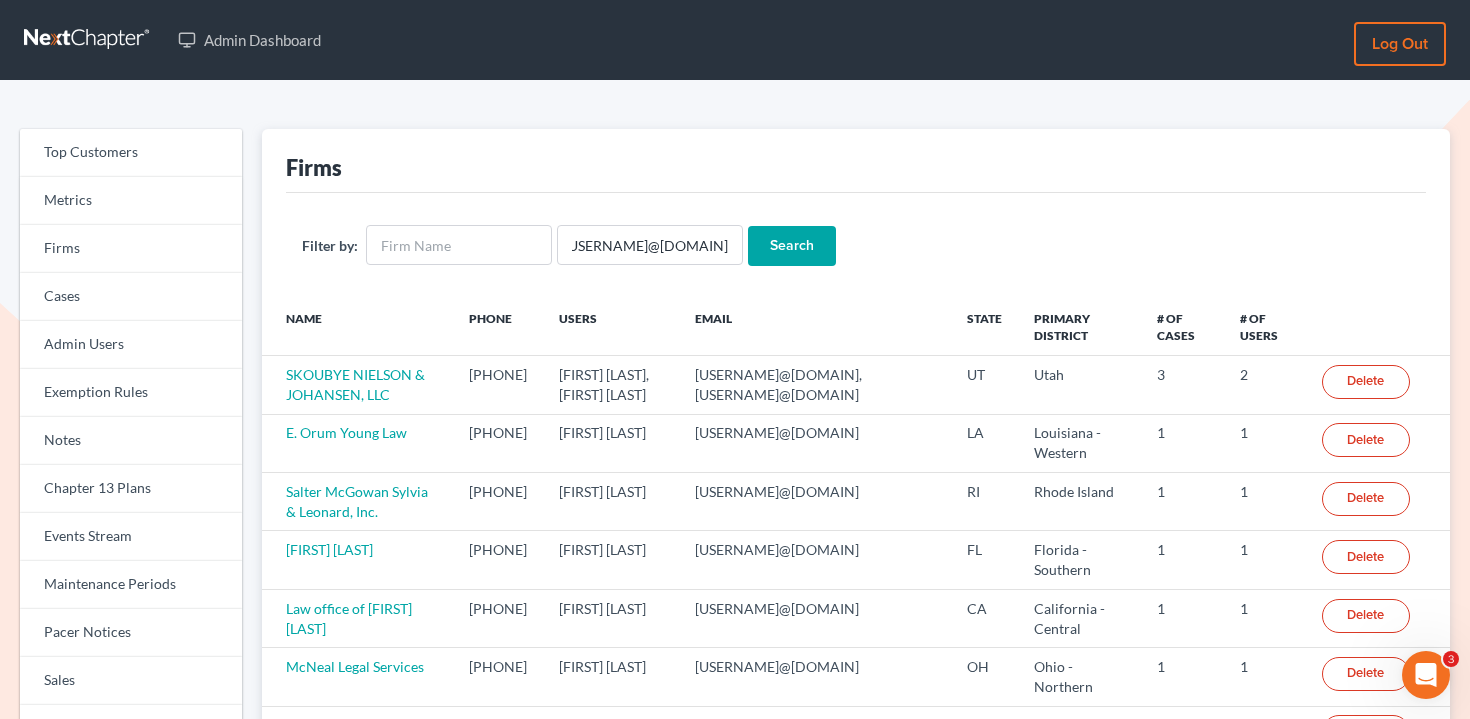 click on "Search" at bounding box center (792, 246) 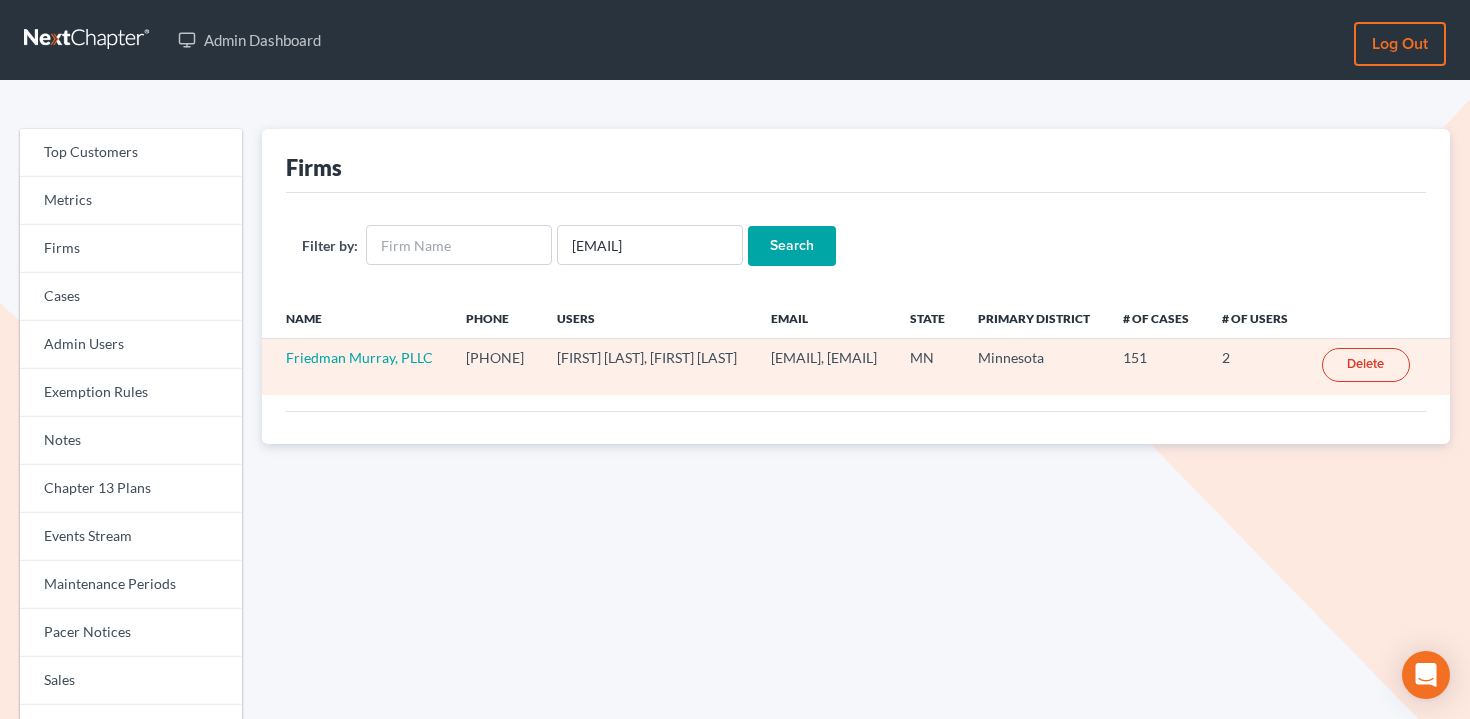 scroll, scrollTop: 0, scrollLeft: 0, axis: both 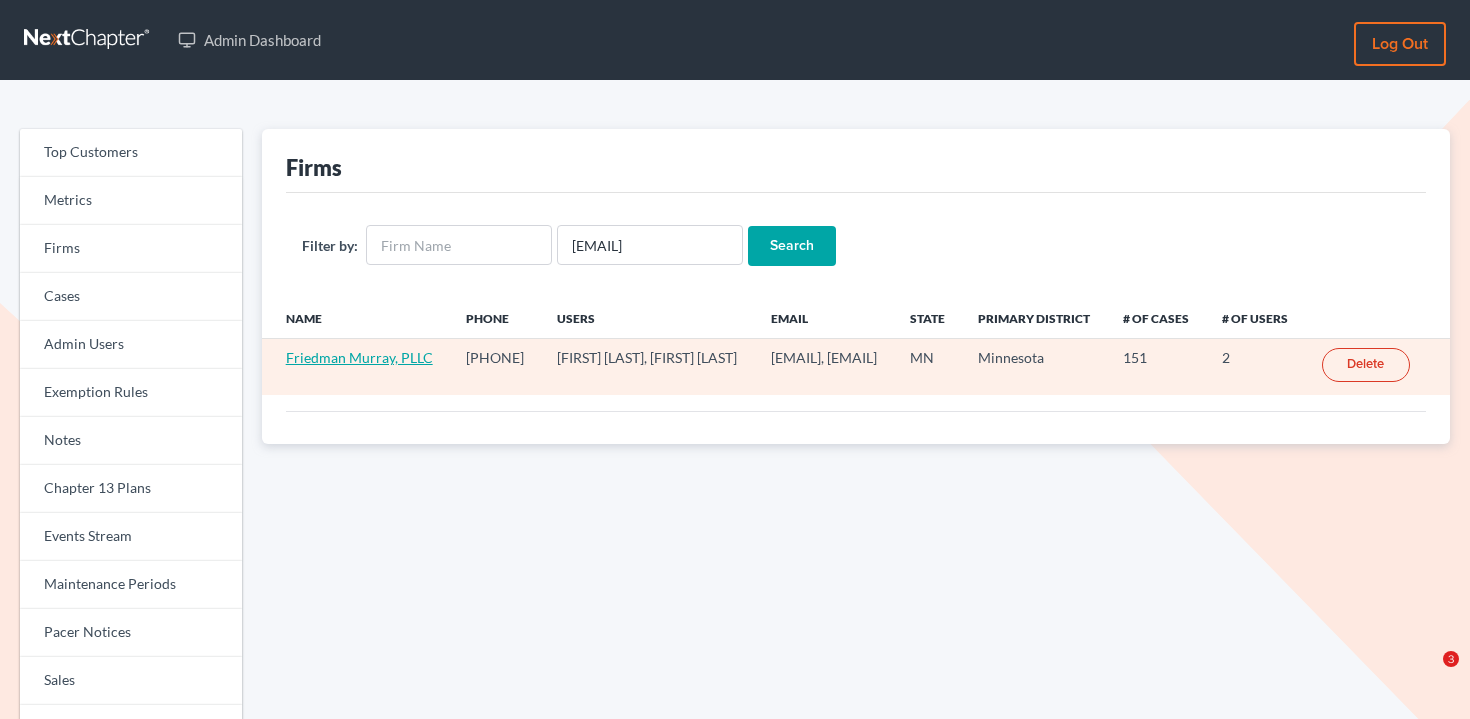 click on "Friedman Murray, PLLC" at bounding box center (359, 357) 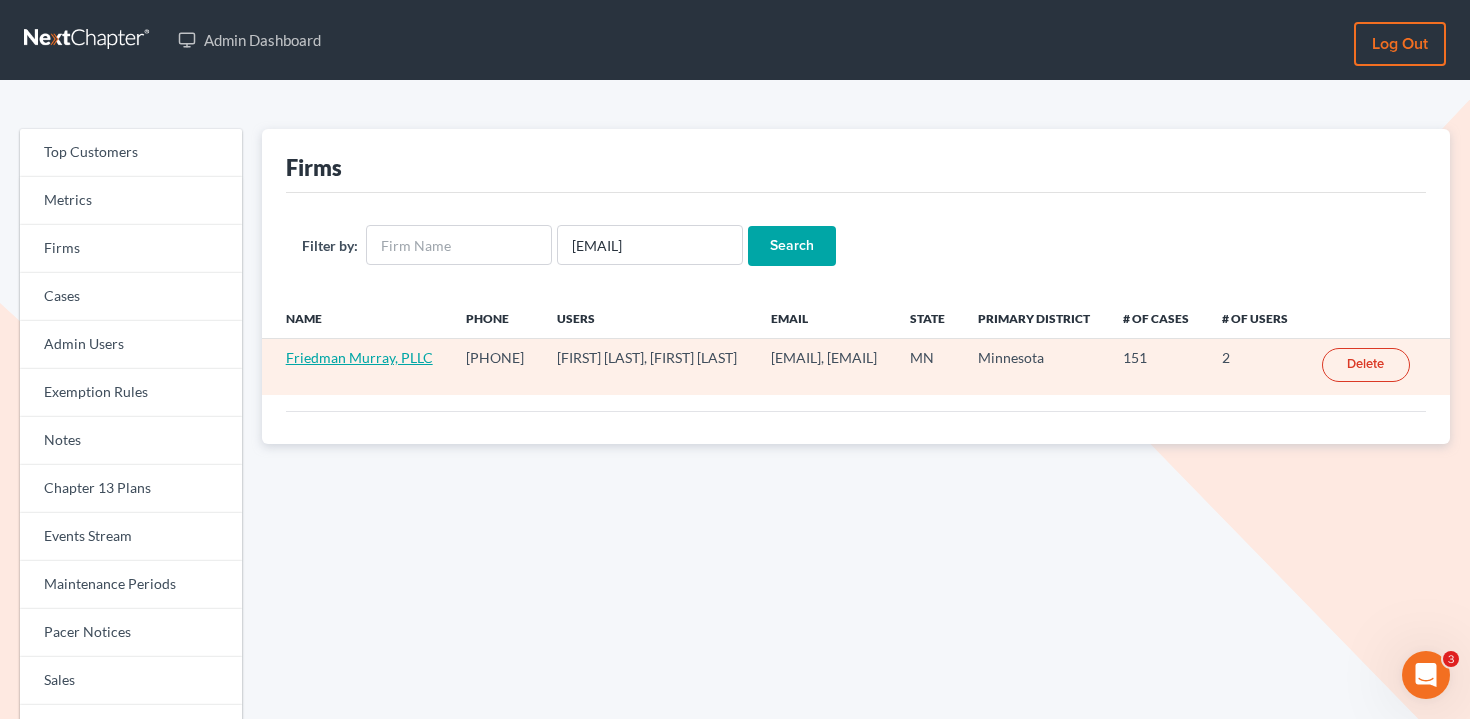 scroll, scrollTop: 0, scrollLeft: 0, axis: both 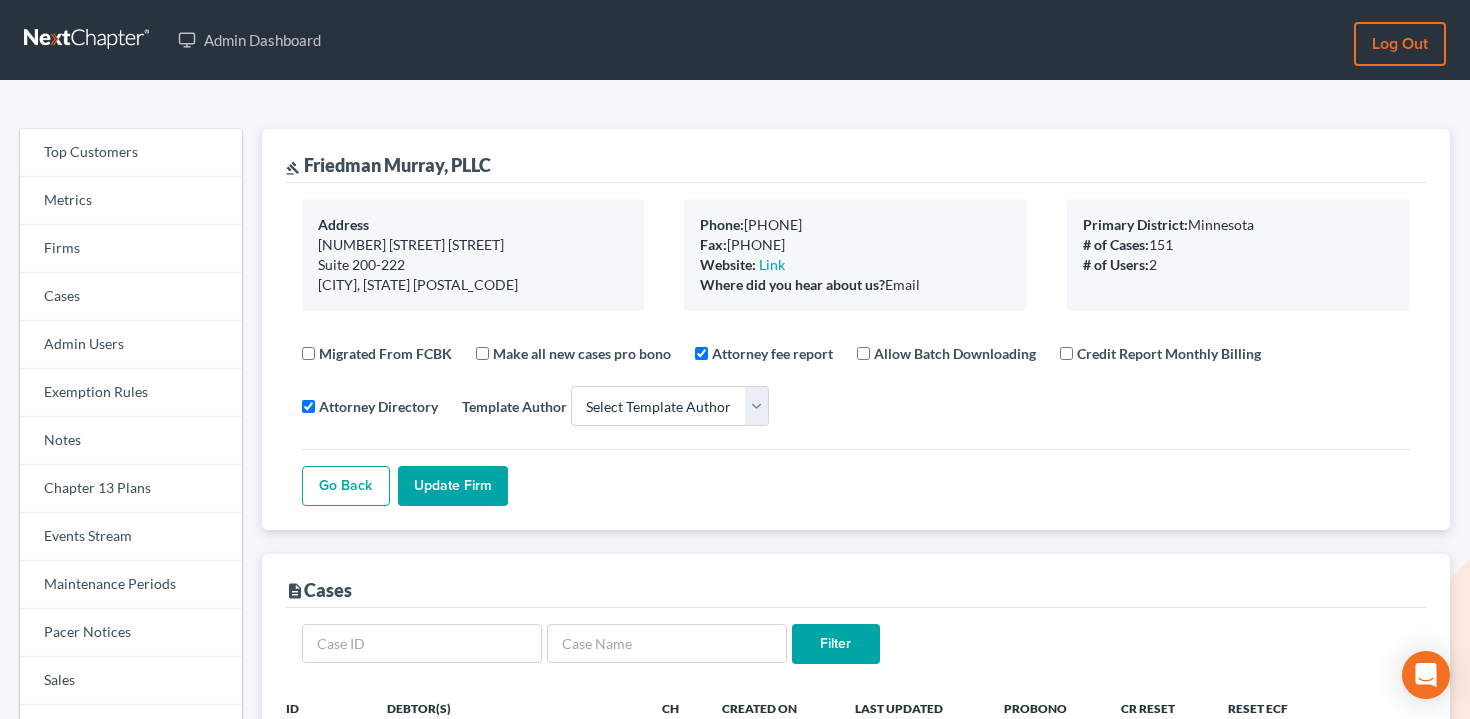 select 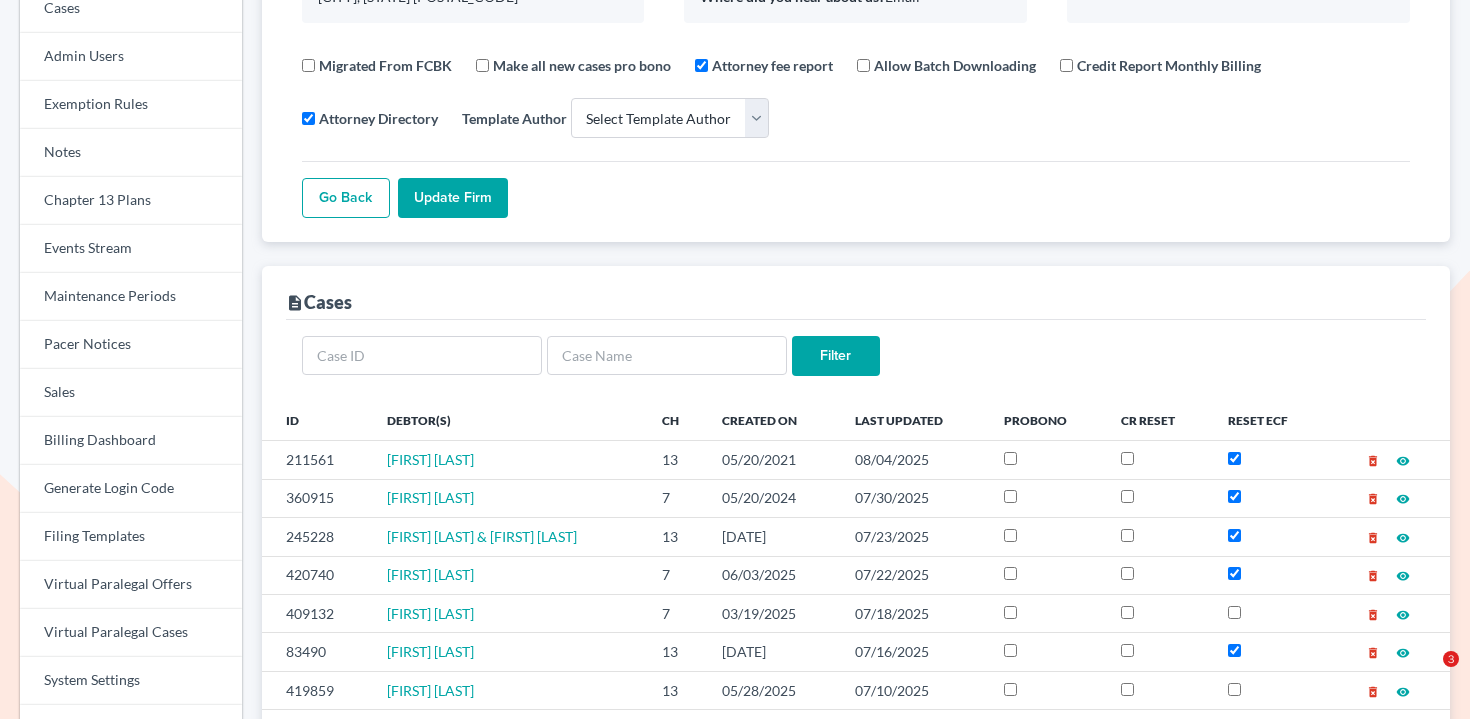 scroll, scrollTop: 517, scrollLeft: 0, axis: vertical 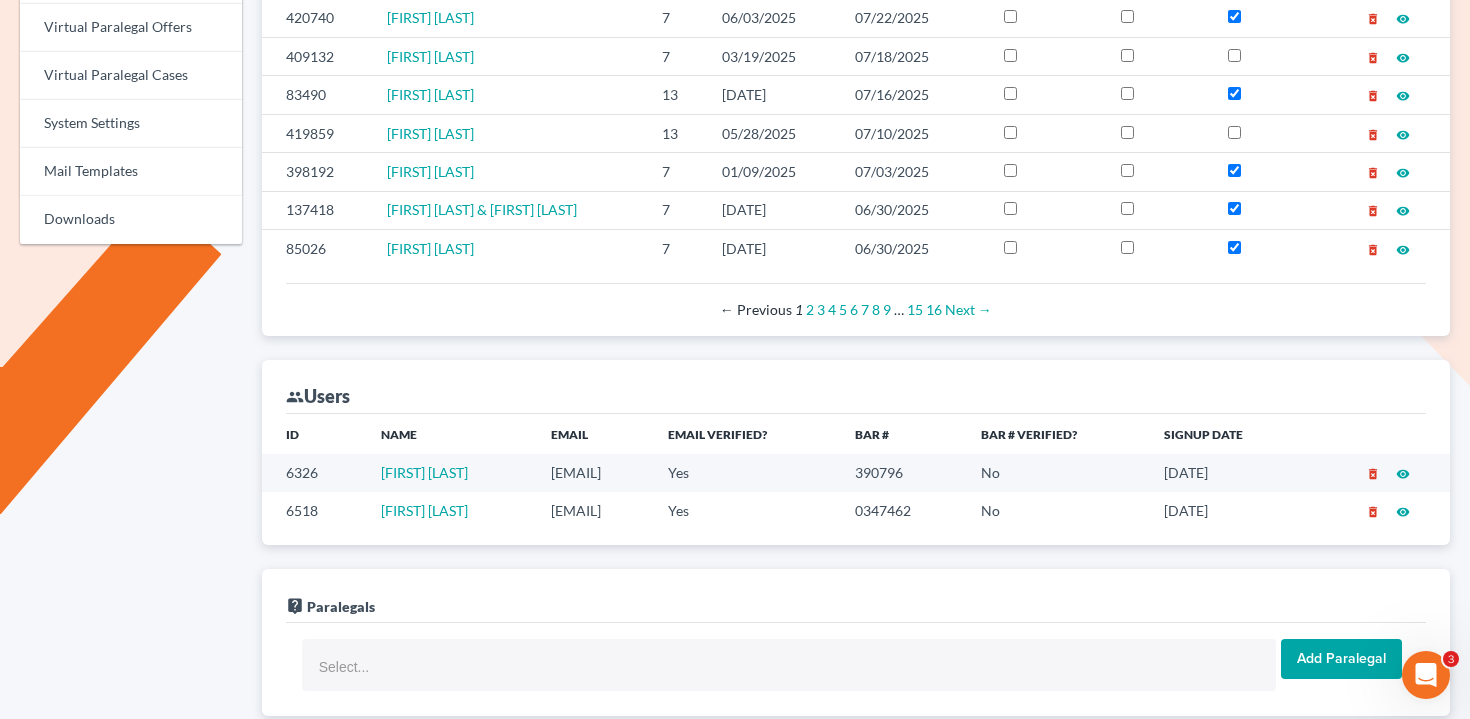 click on "todd@friedmanmurray.com" at bounding box center [593, 510] 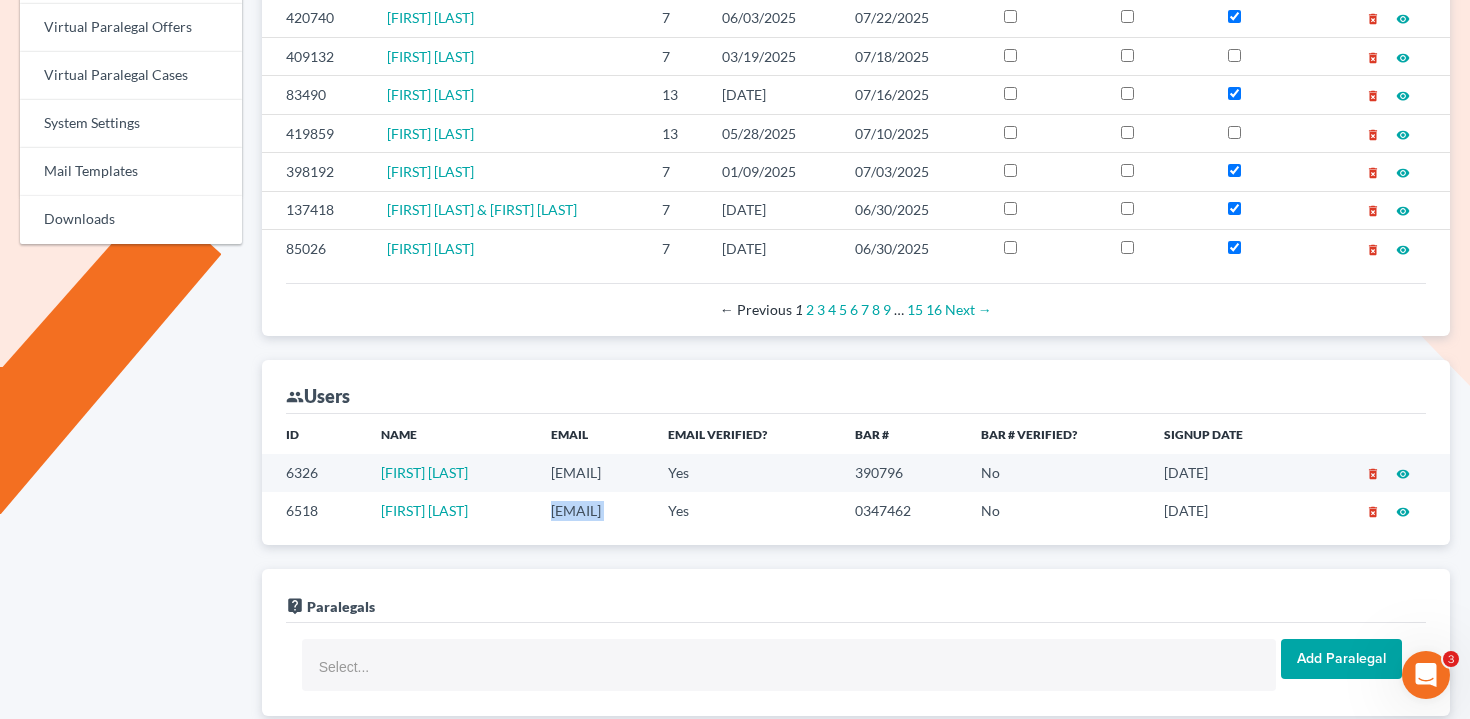 click on "todd@friedmanmurray.com" at bounding box center [593, 510] 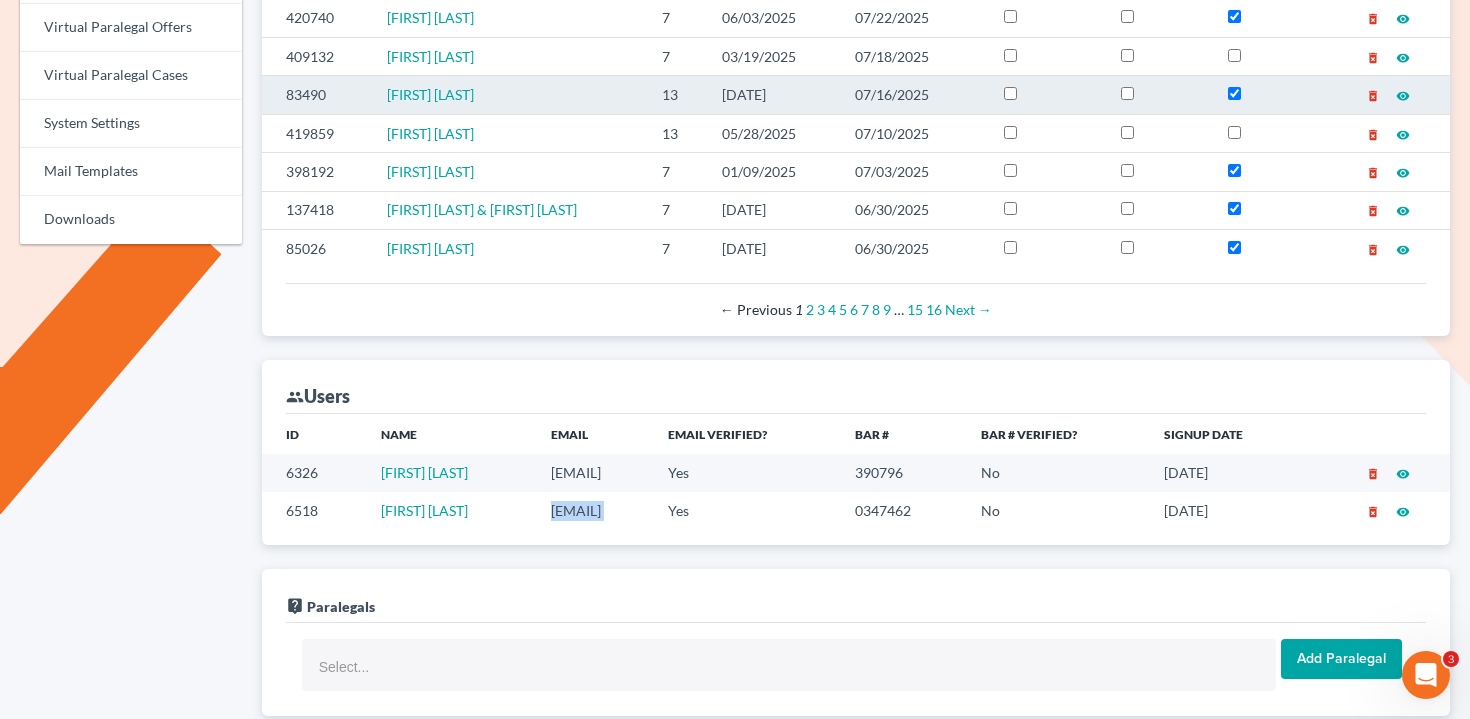 copy on "todd@friedmanmurray.com" 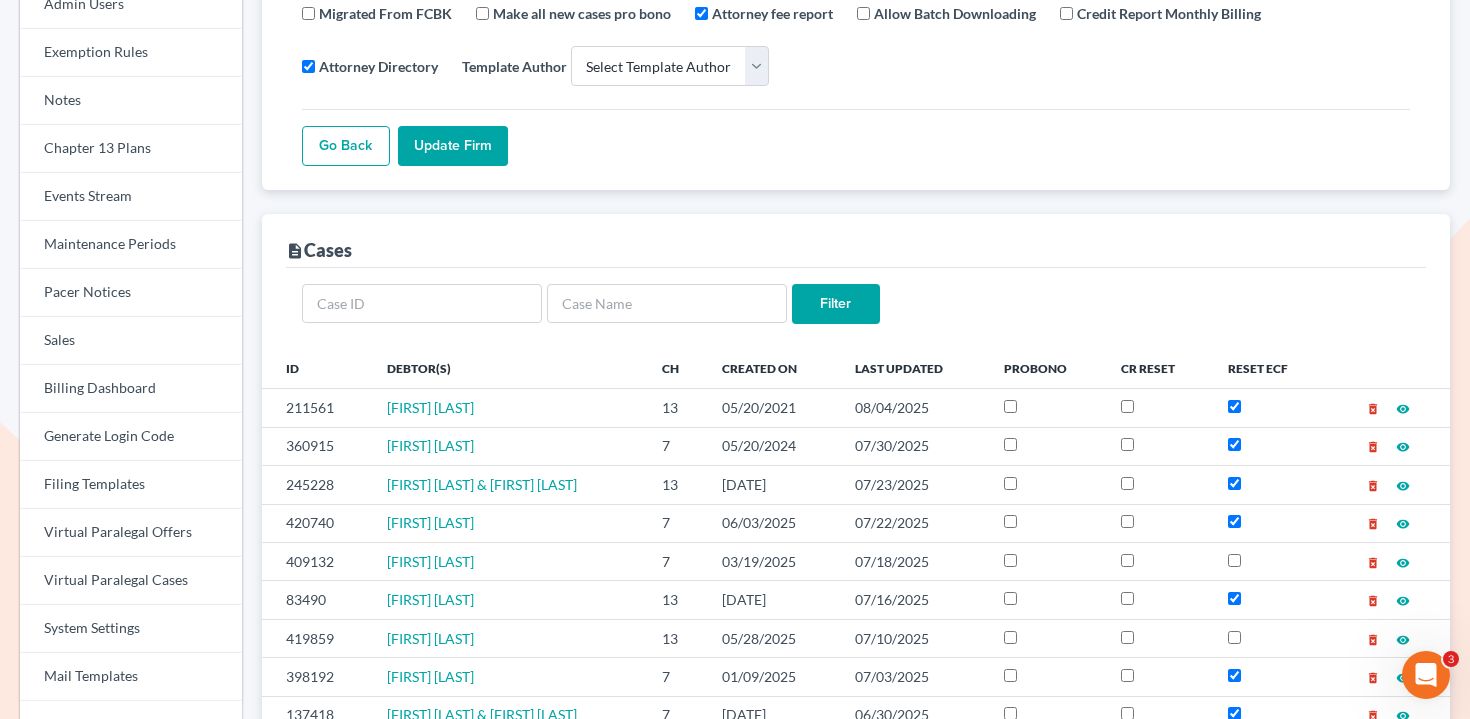 scroll, scrollTop: 95, scrollLeft: 0, axis: vertical 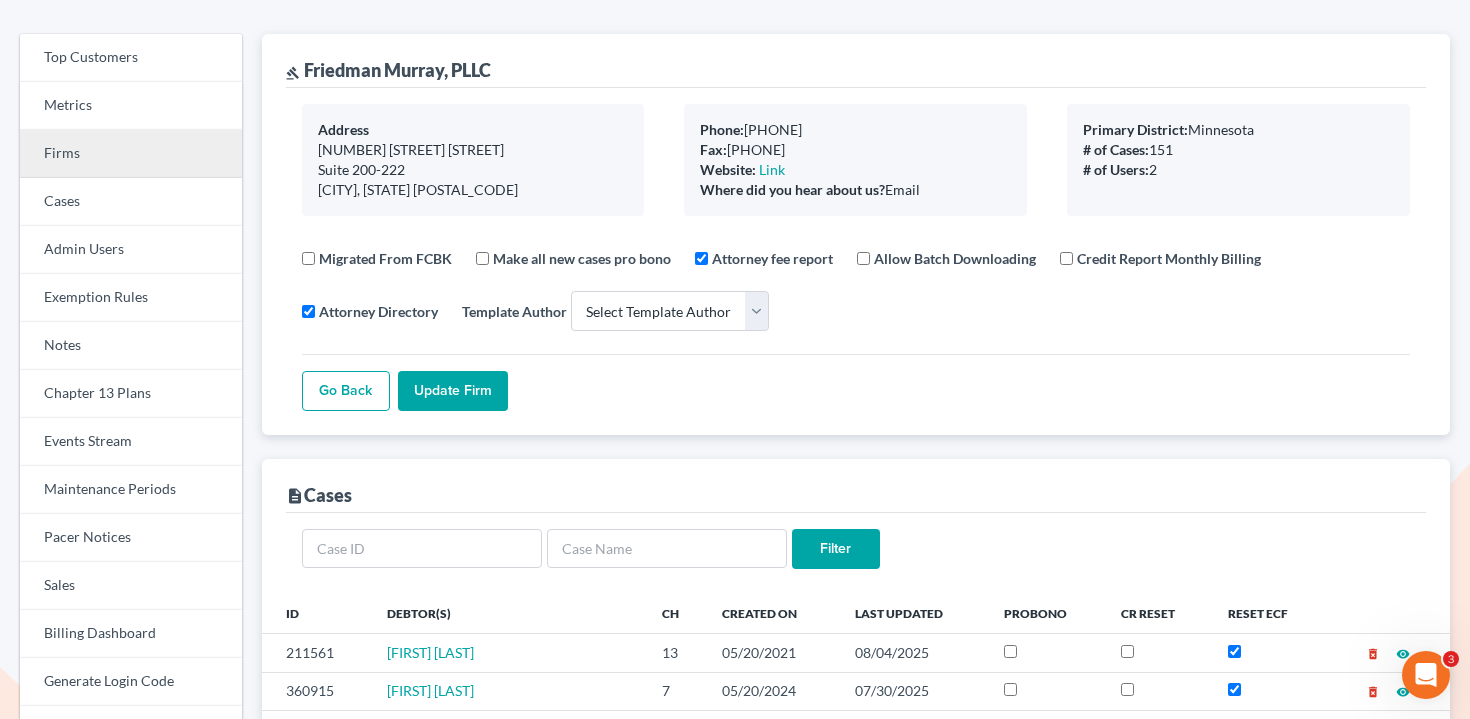 click on "Firms" at bounding box center [131, 154] 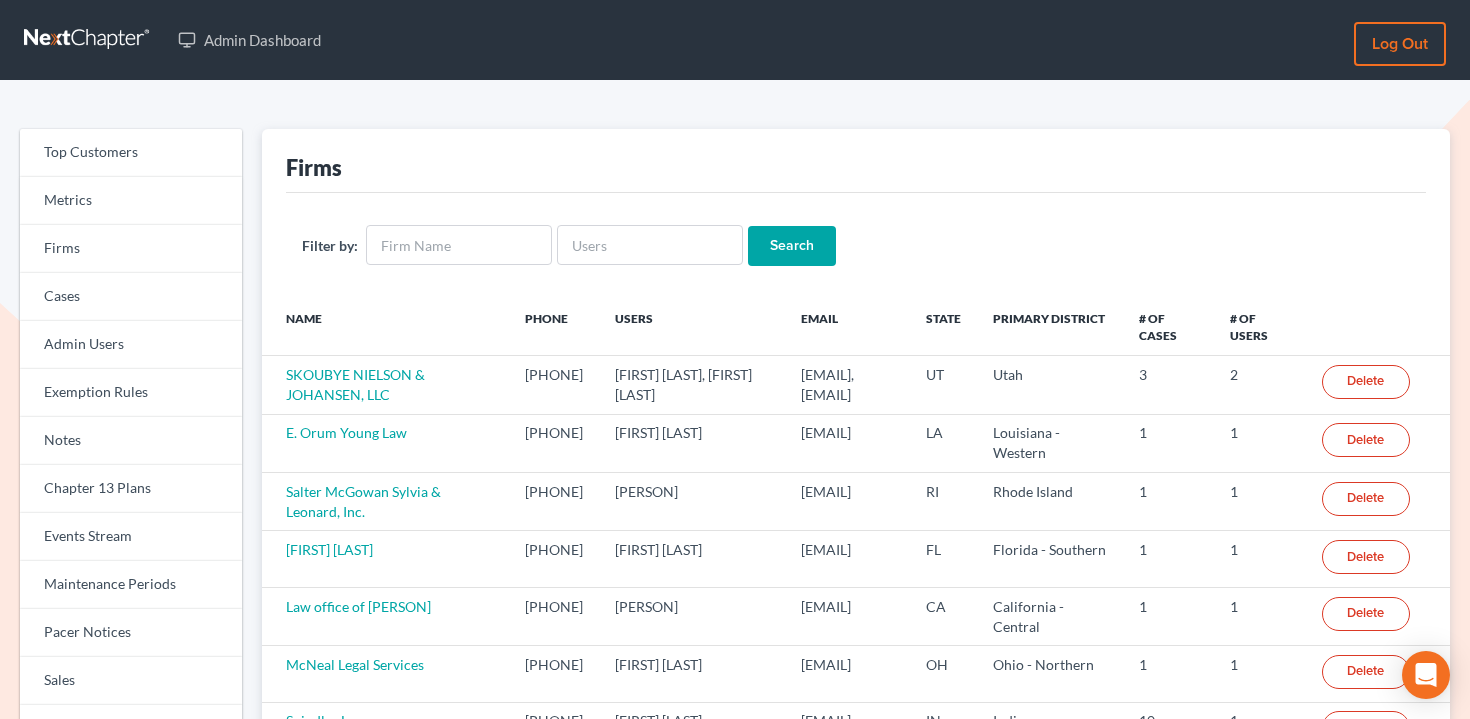 scroll, scrollTop: 0, scrollLeft: 0, axis: both 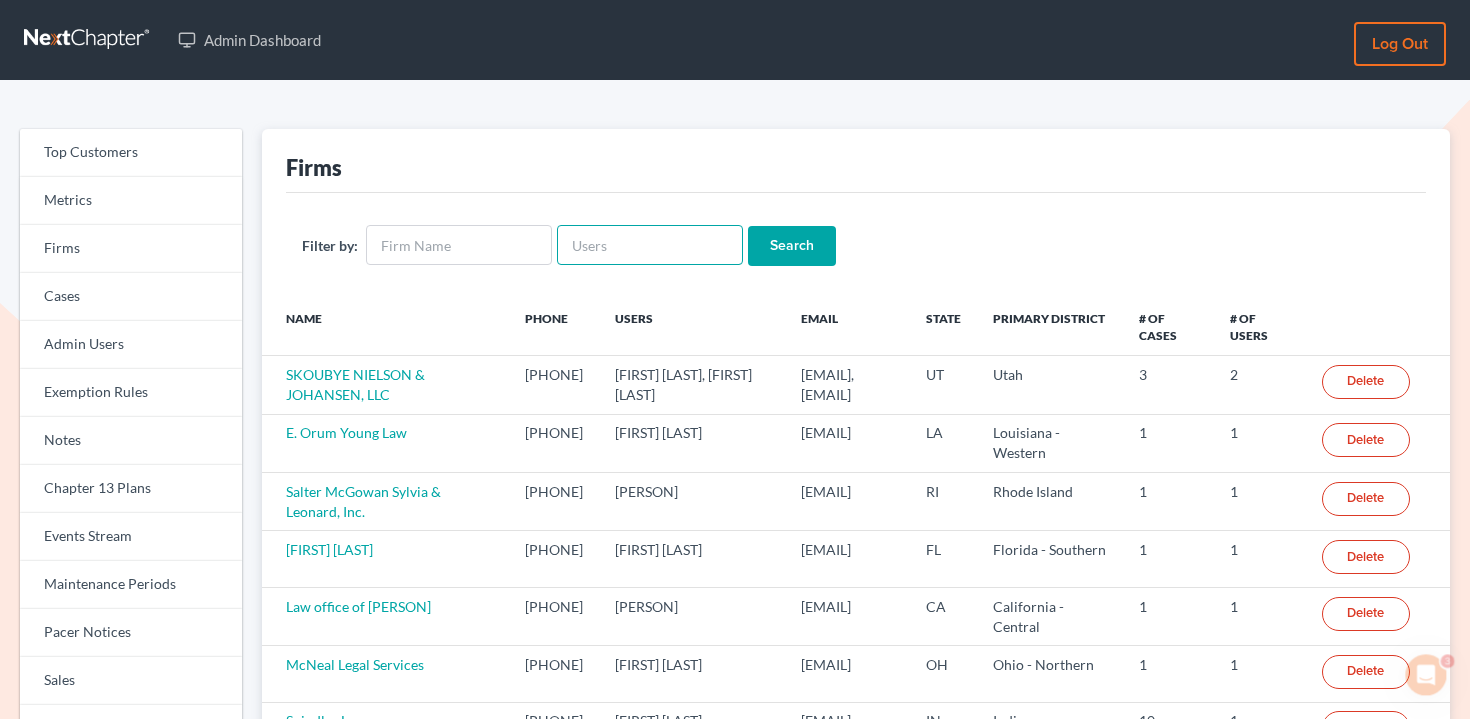 click at bounding box center [650, 245] 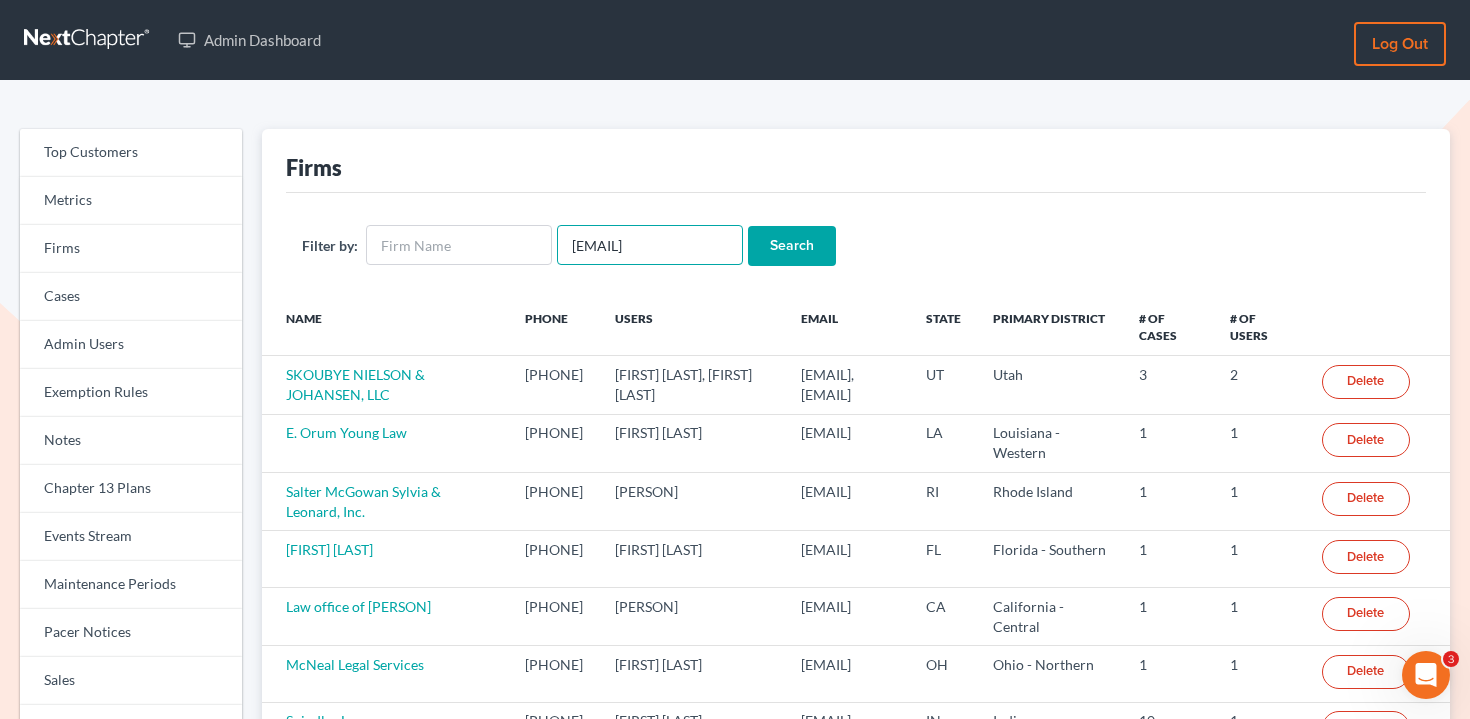 scroll, scrollTop: 0, scrollLeft: 19, axis: horizontal 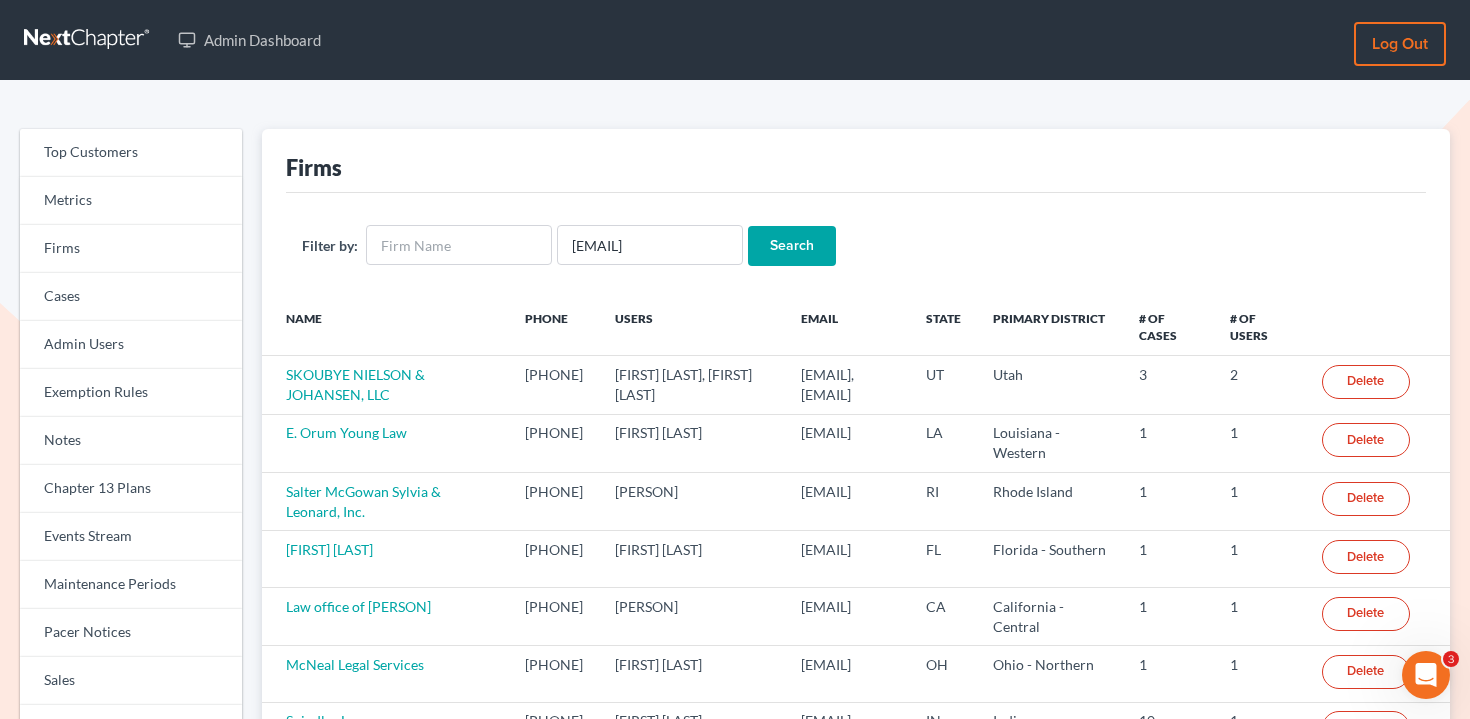 click on "Search" at bounding box center (792, 246) 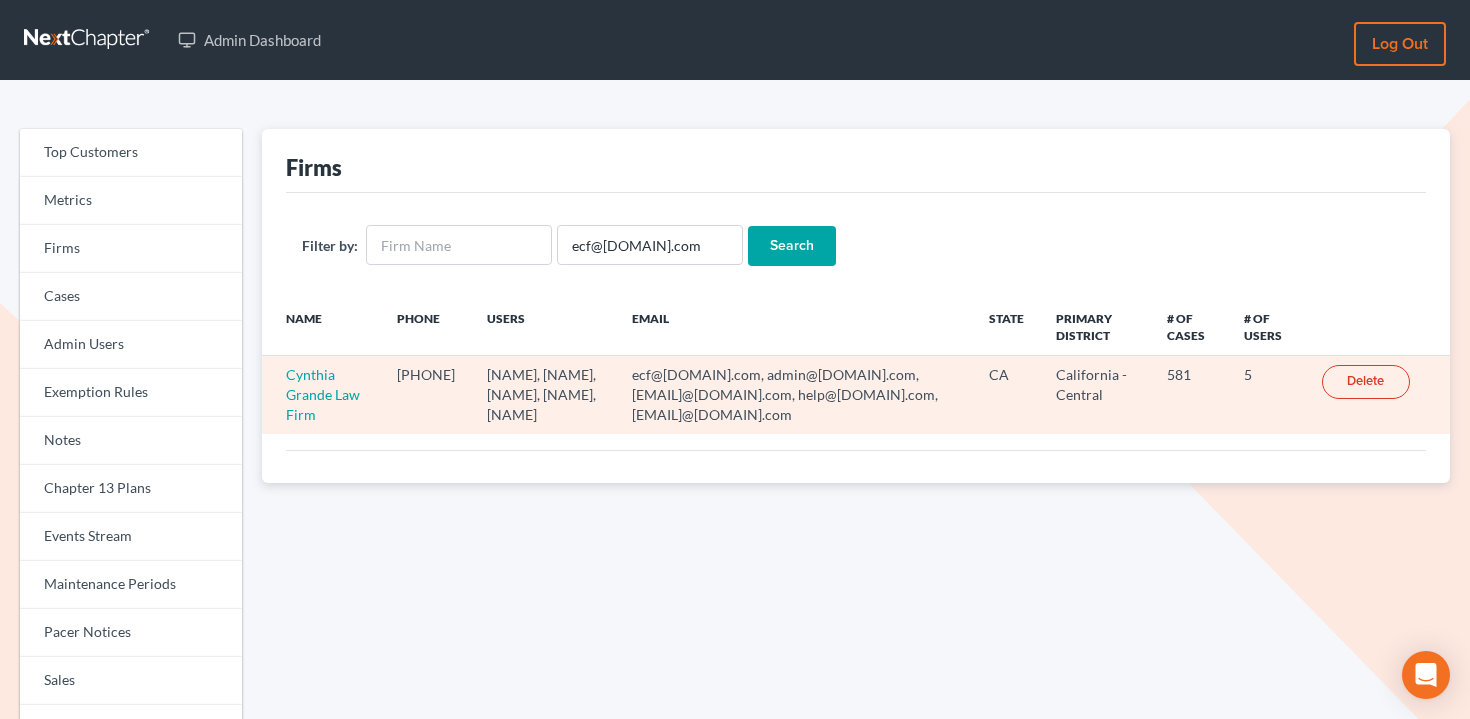 scroll, scrollTop: 0, scrollLeft: 0, axis: both 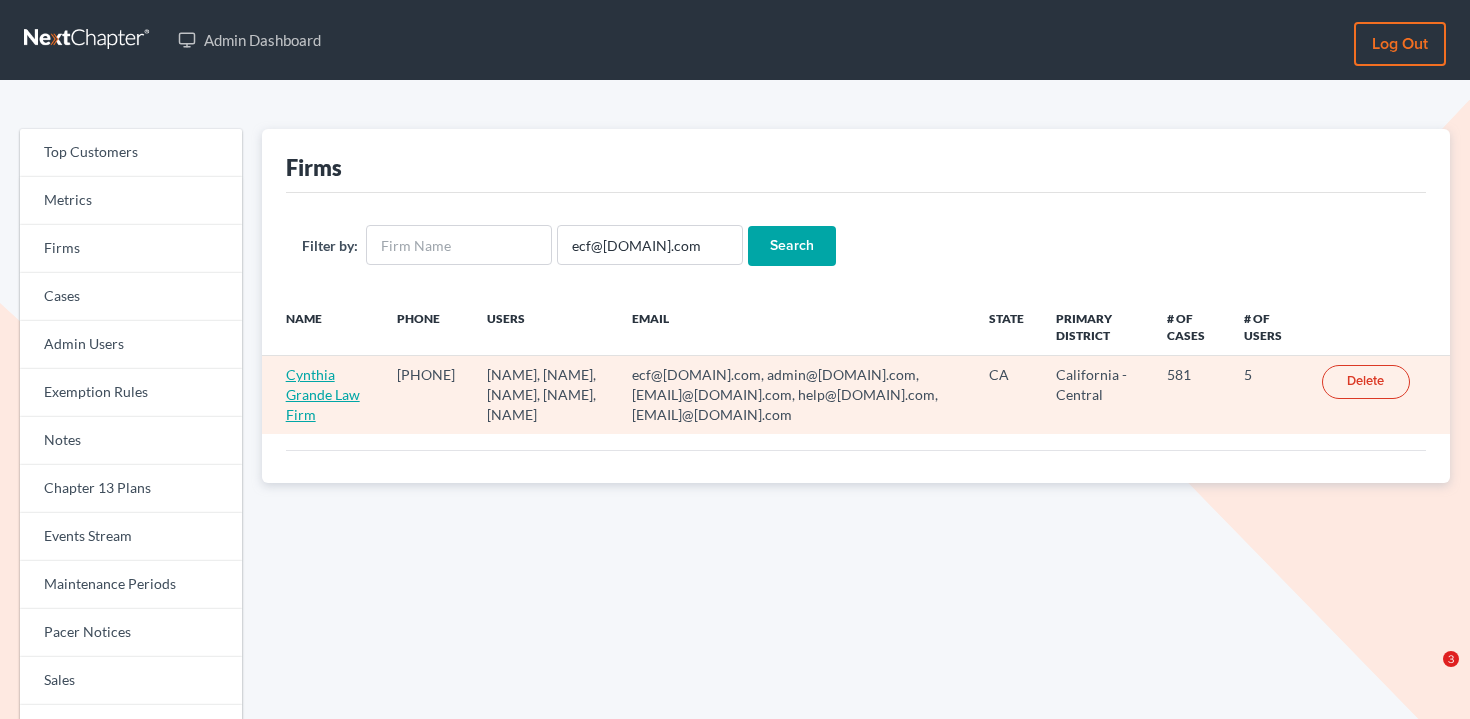 click on "Cynthia Grande Law Firm" at bounding box center [323, 394] 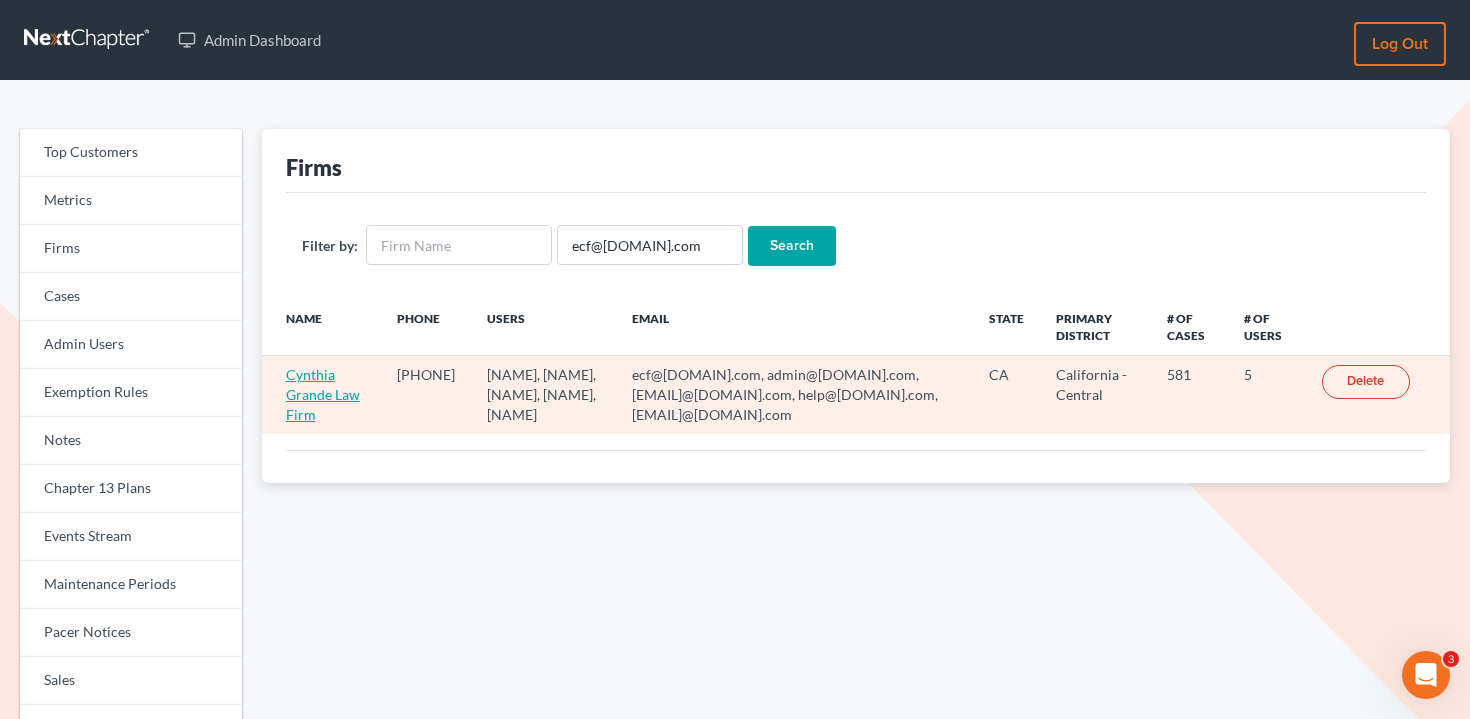 scroll, scrollTop: 0, scrollLeft: 0, axis: both 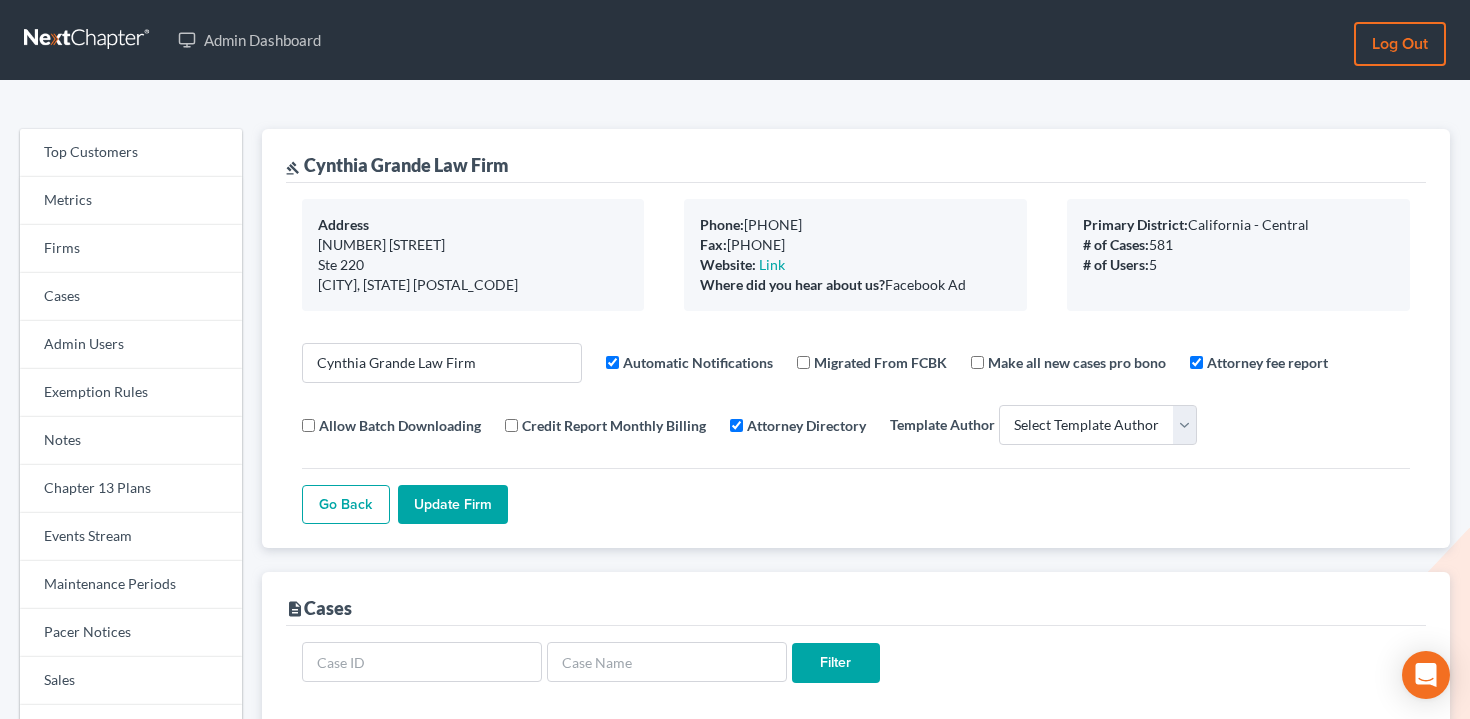 select 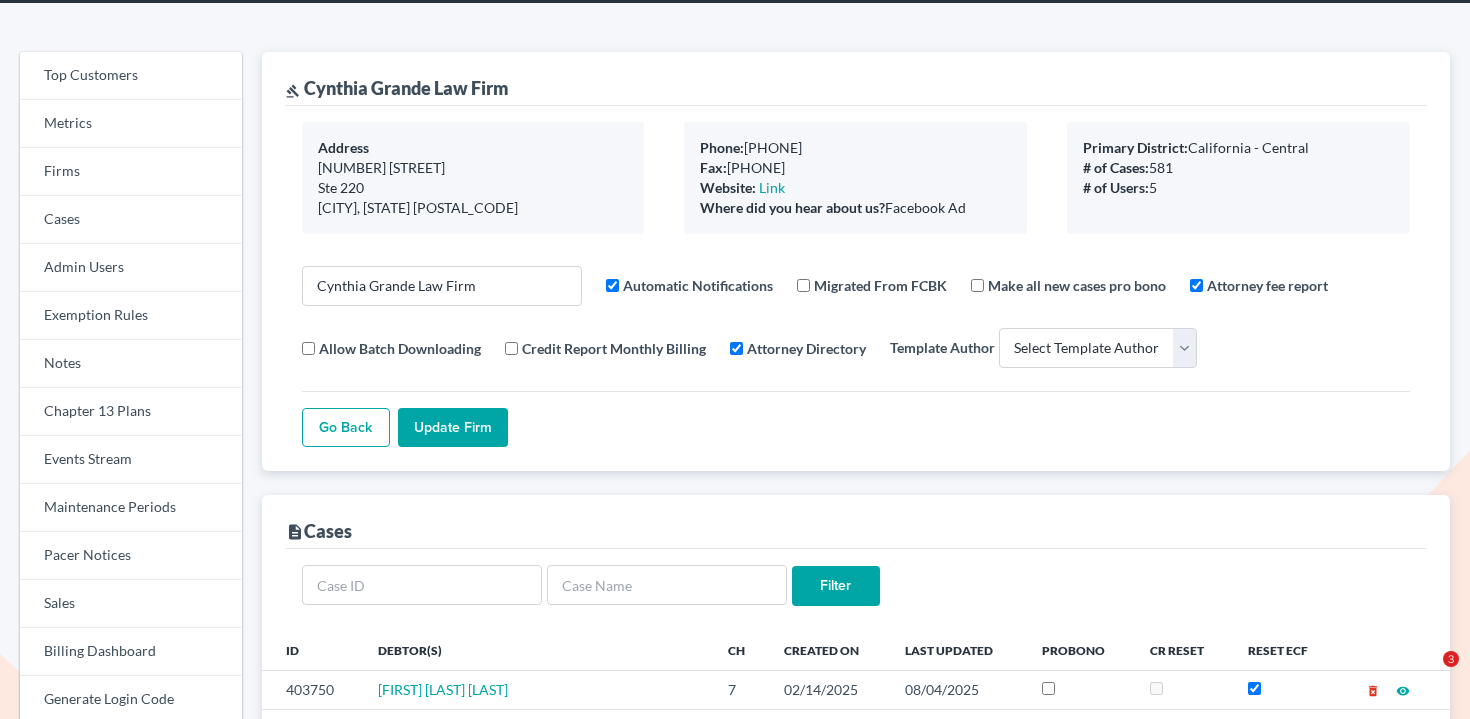 scroll, scrollTop: 371, scrollLeft: 0, axis: vertical 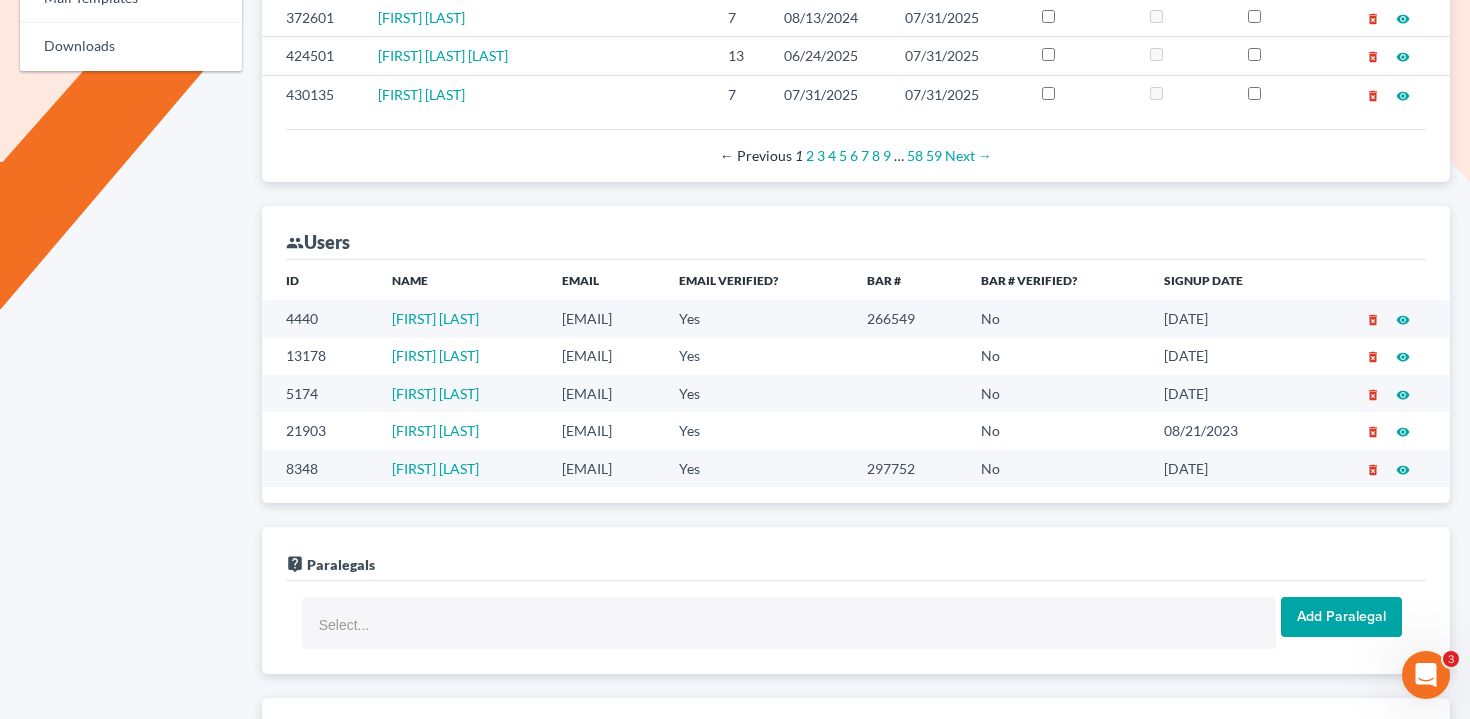 click on "[EMAIL]" at bounding box center (604, 318) 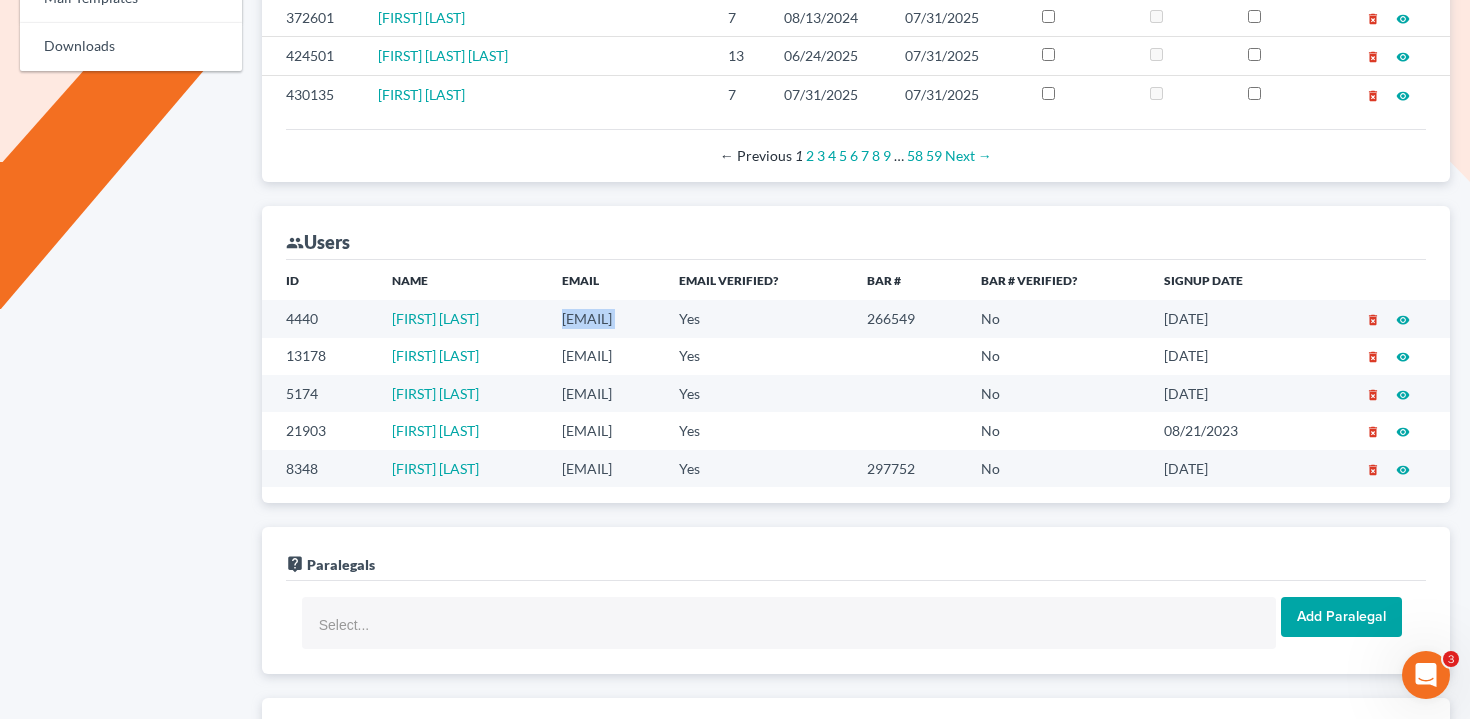 click on "[EMAIL]" at bounding box center (604, 318) 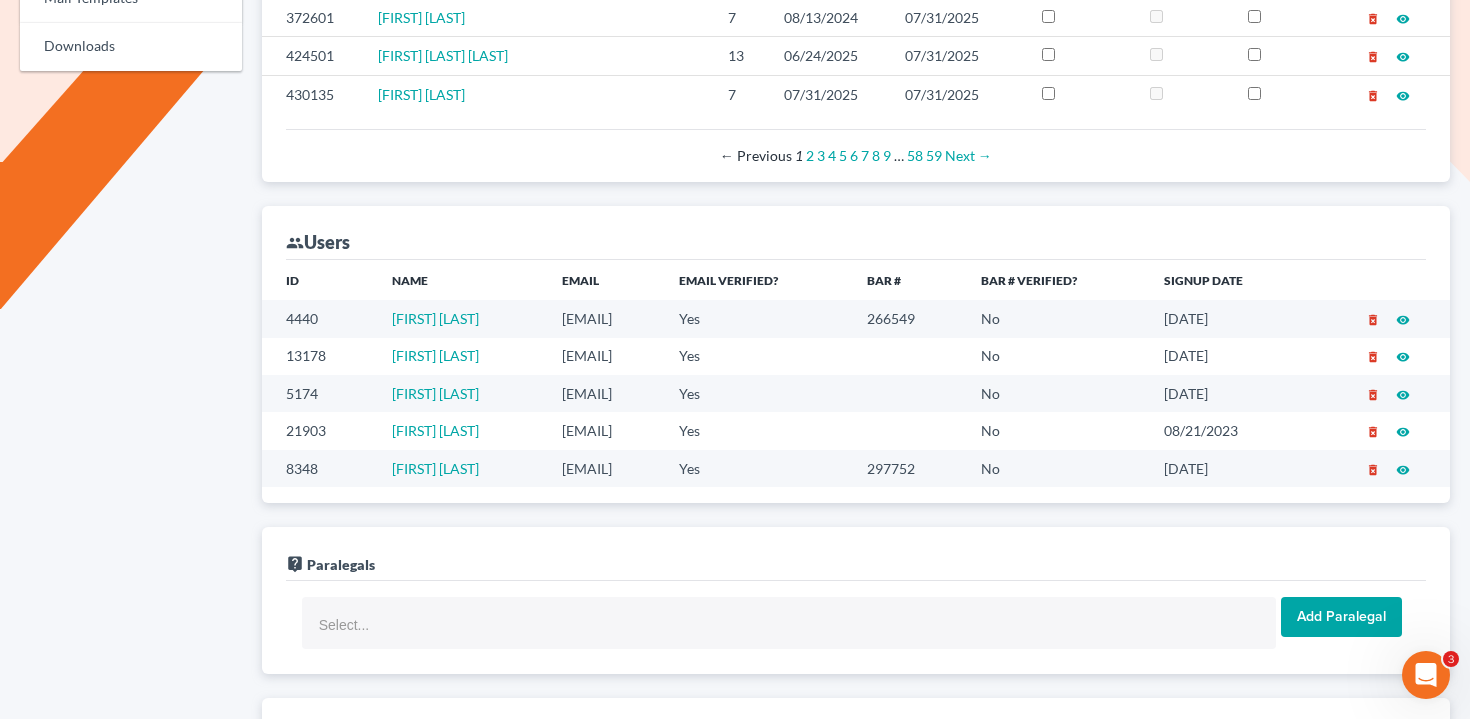 click on "[EMAIL]" at bounding box center (604, 356) 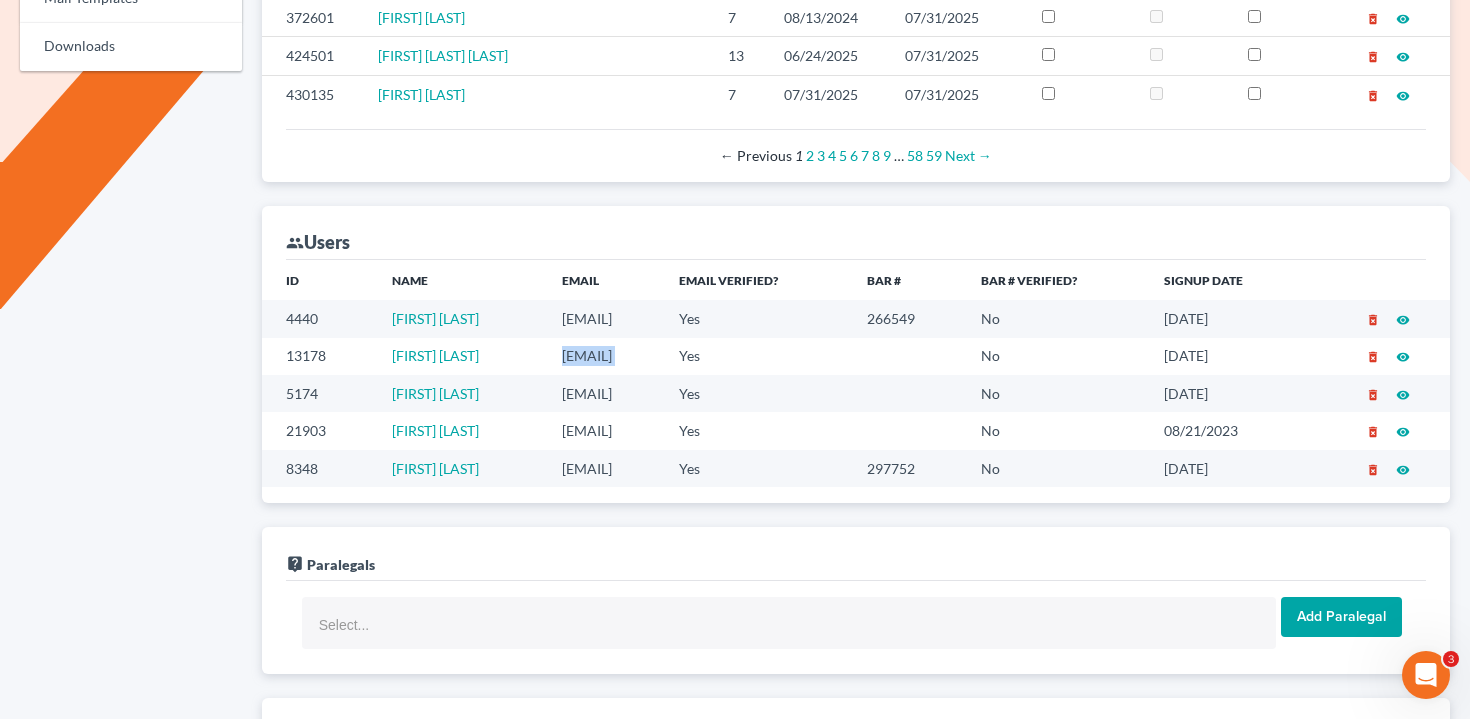 click on "[EMAIL]" at bounding box center [604, 356] 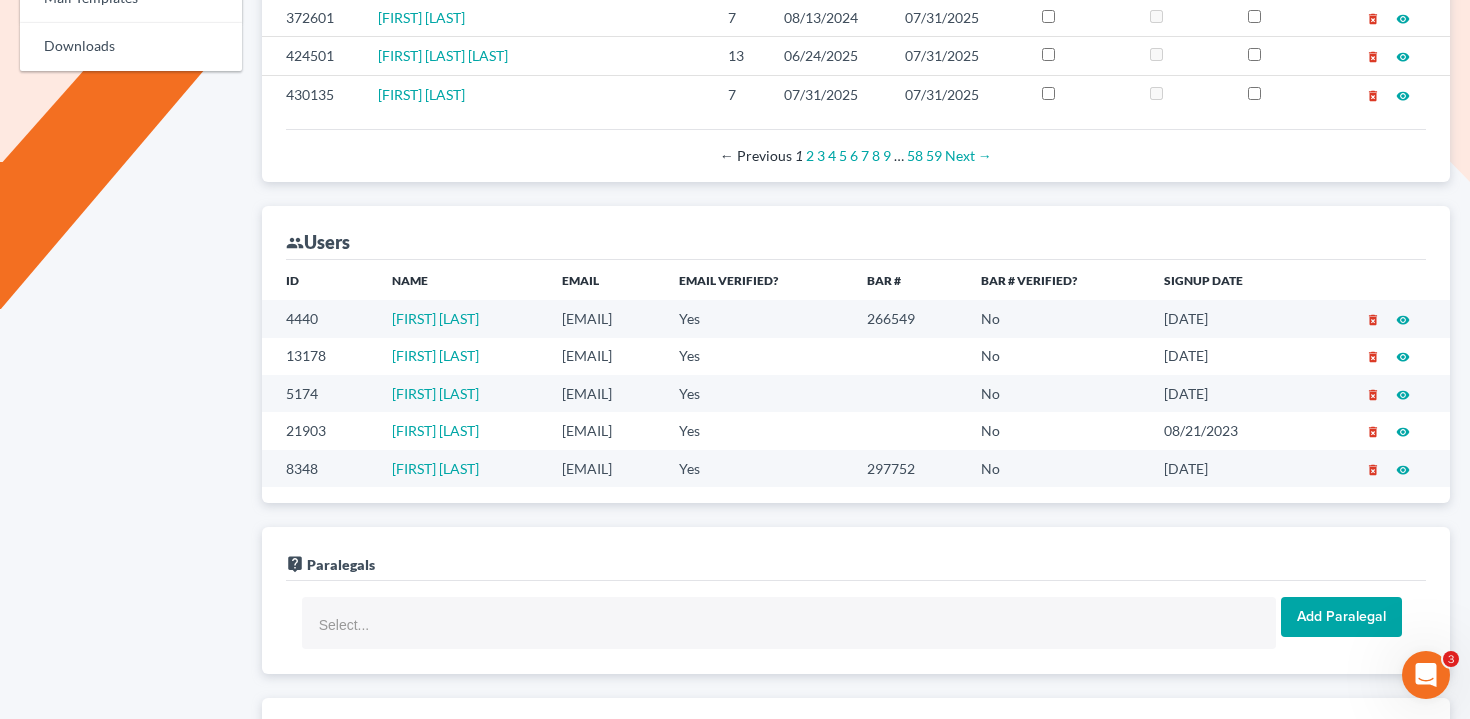 click on "[EMAIL]" at bounding box center [604, 318] 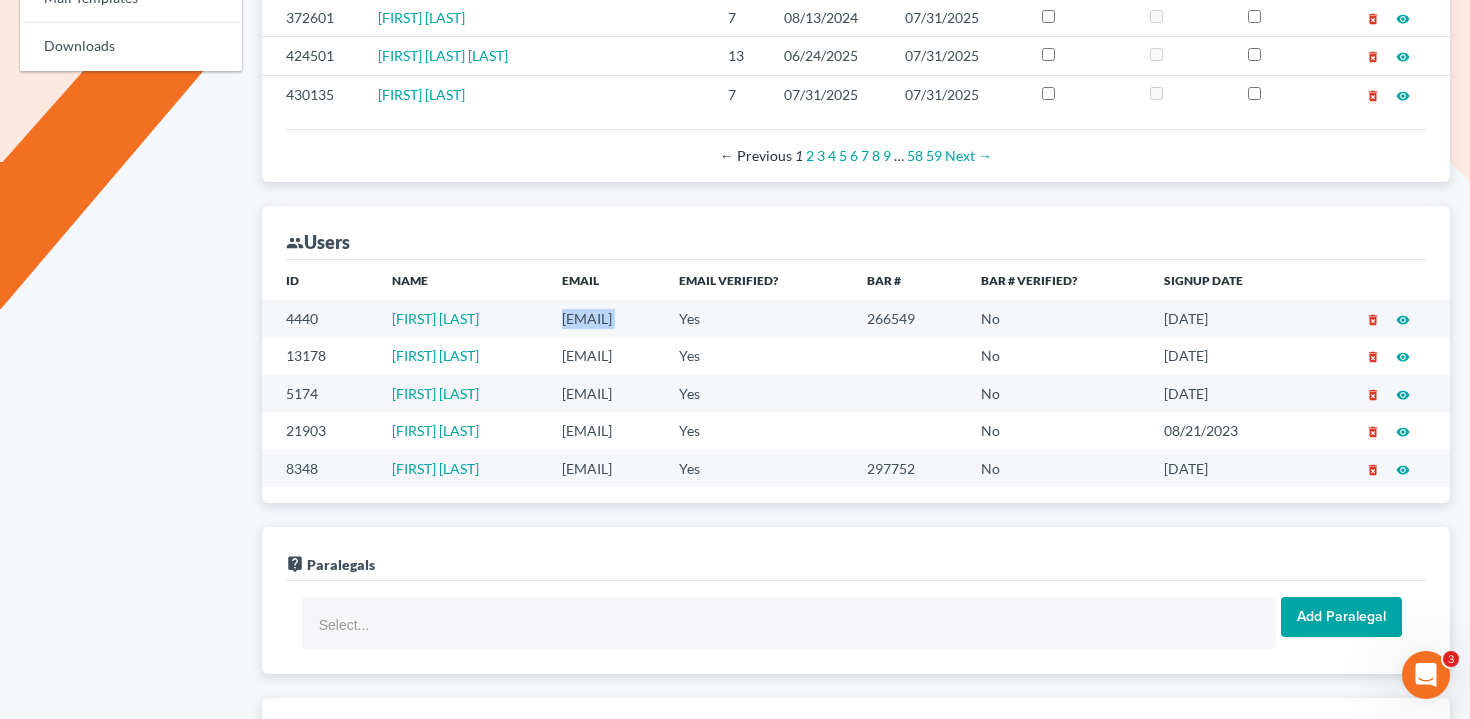 click on "[EMAIL]" at bounding box center [604, 318] 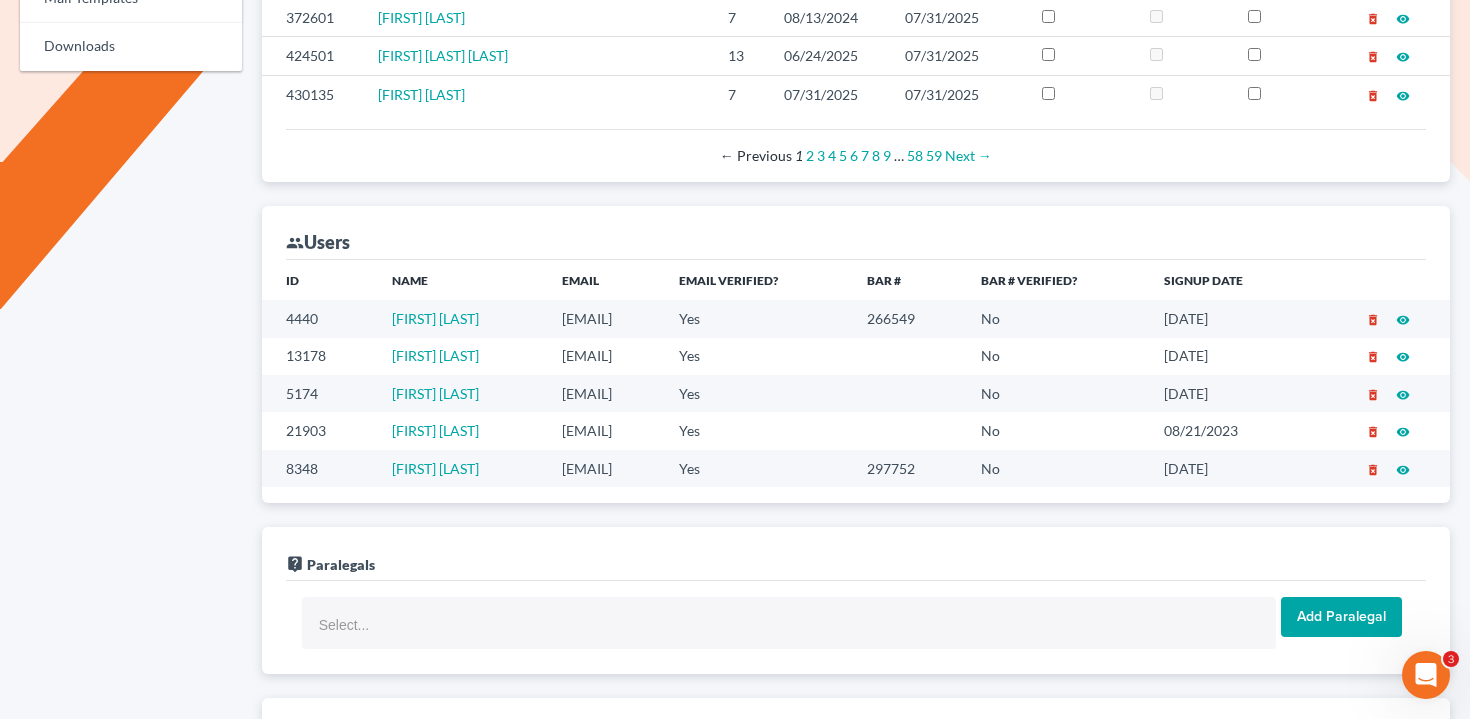 click on "[EMAIL]" at bounding box center (604, 393) 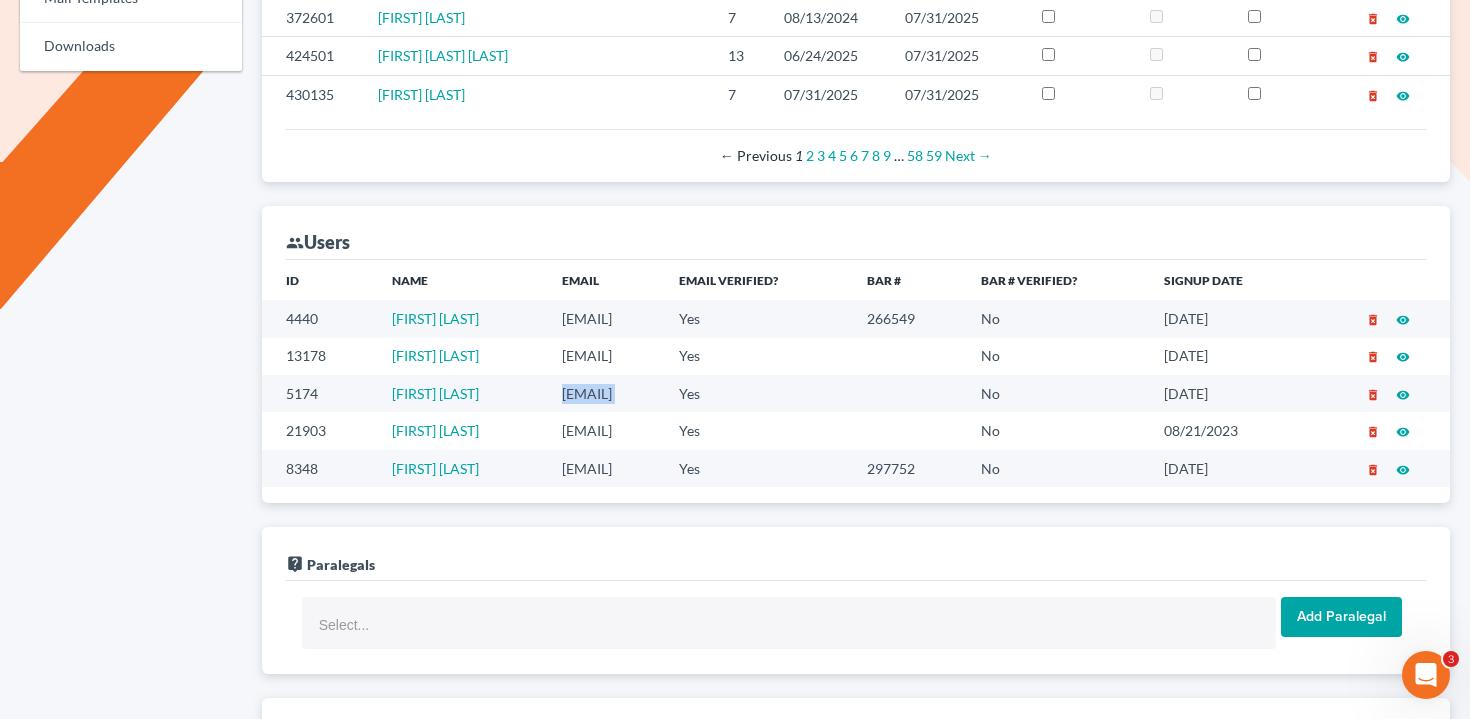 click on "[EMAIL]" at bounding box center [604, 393] 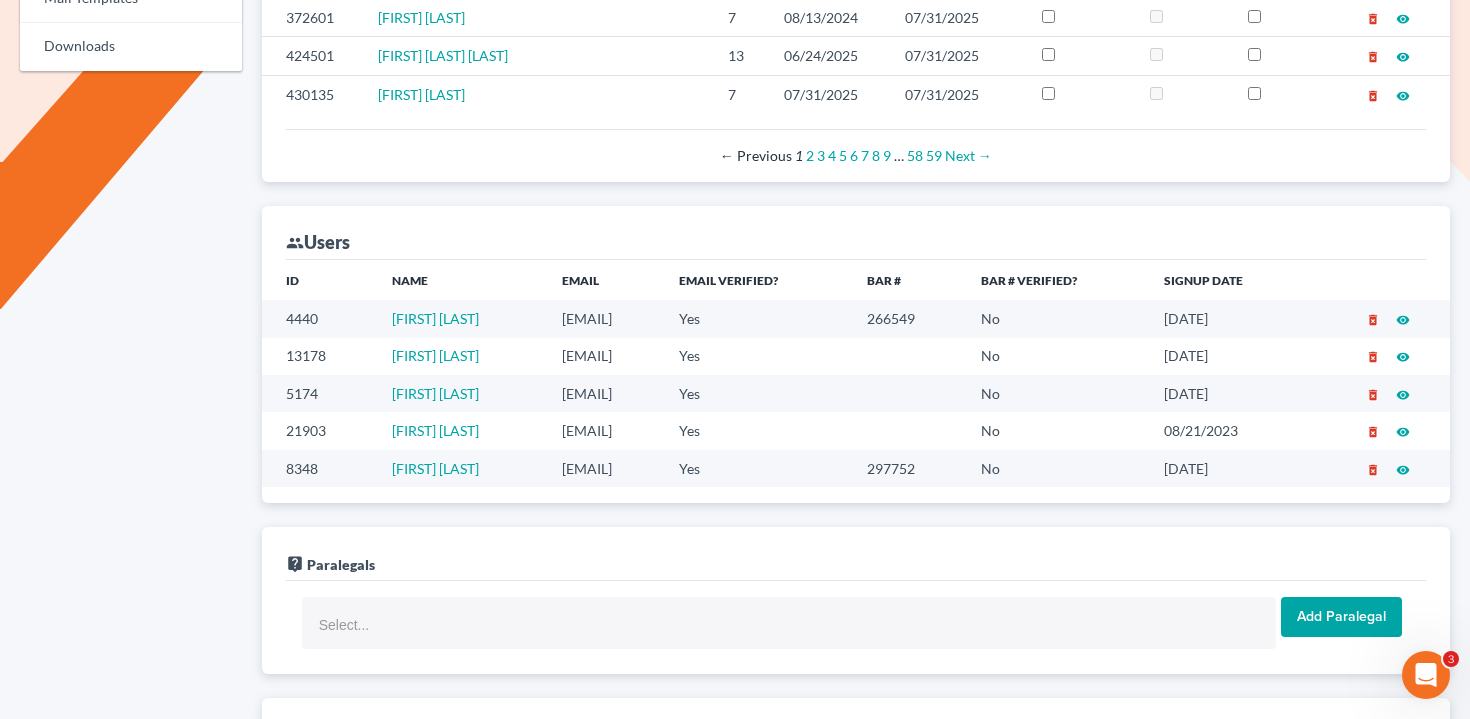 click on "[EMAIL]" at bounding box center [604, 430] 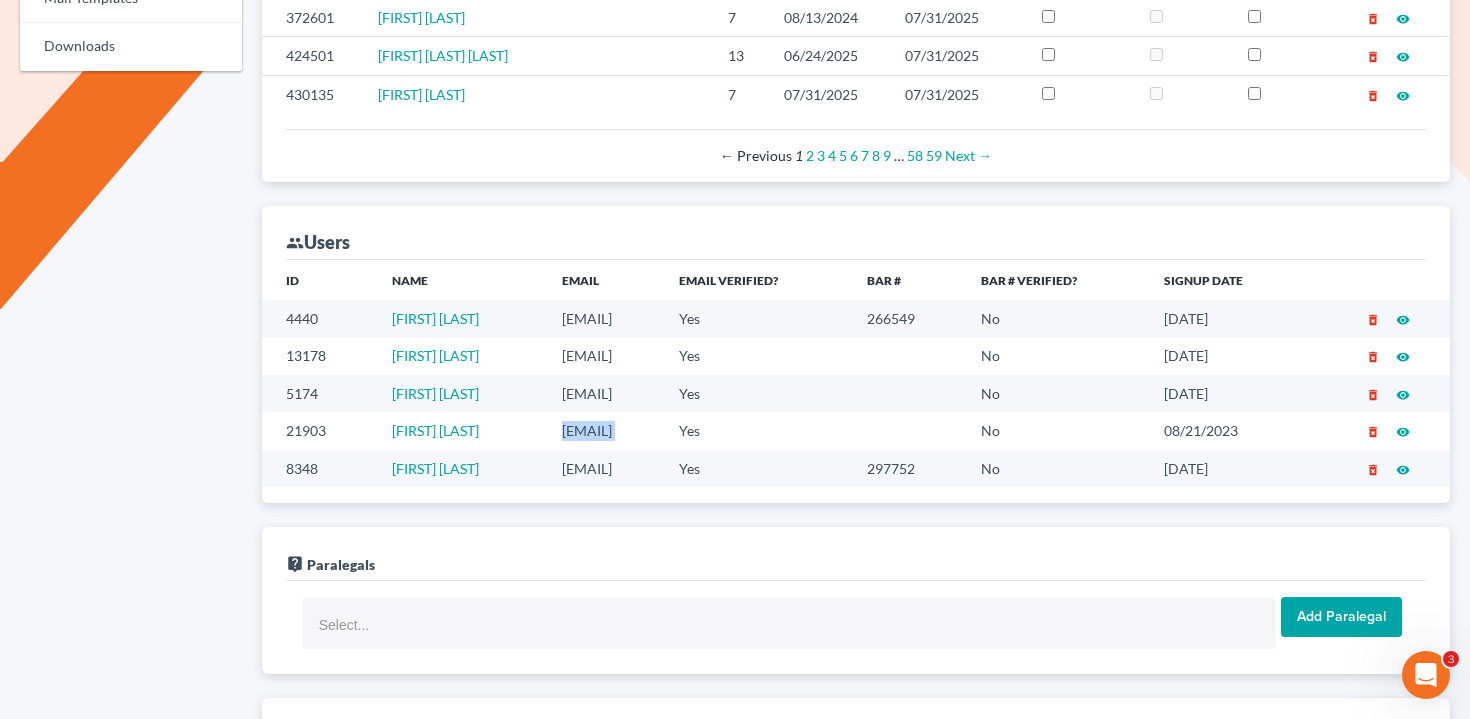 click on "[EMAIL]" at bounding box center [604, 430] 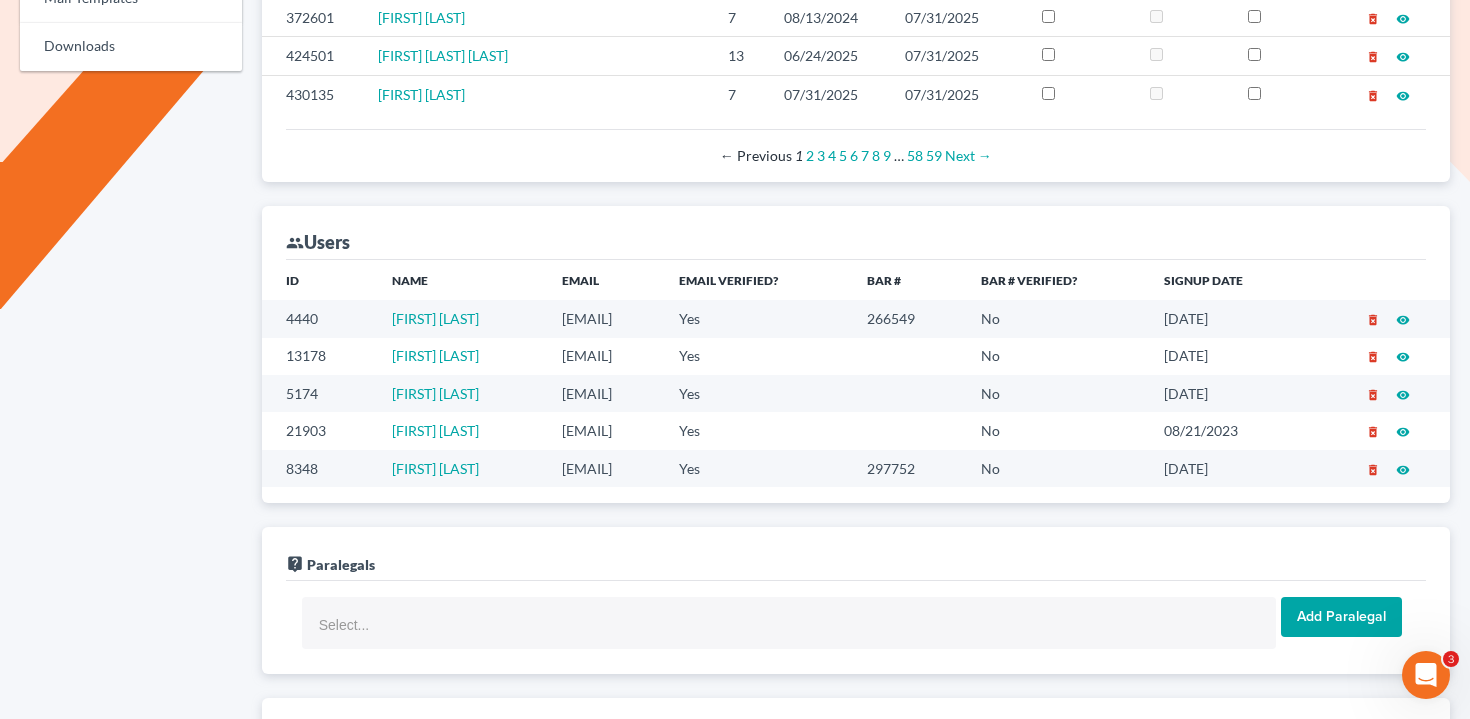 click on "[EMAIL]" at bounding box center (604, 468) 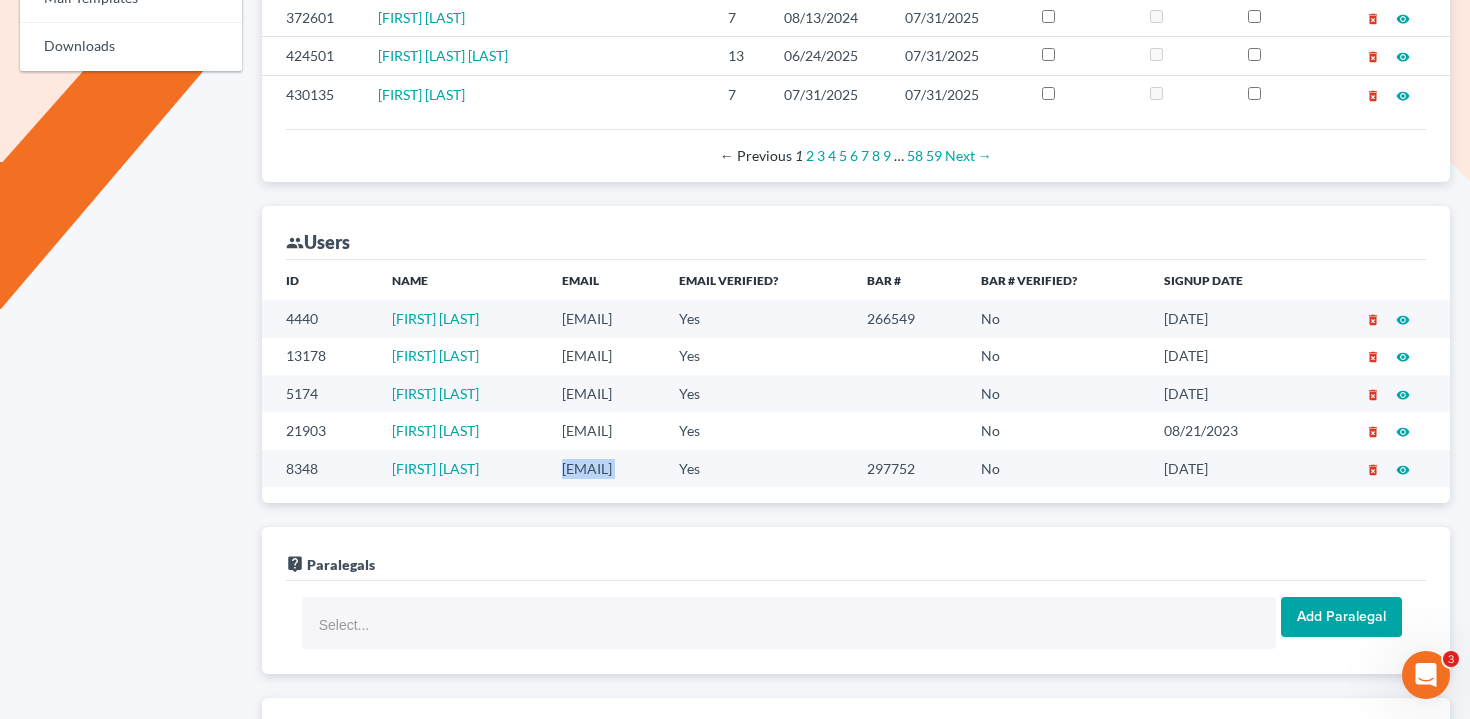 click on "[EMAIL]" at bounding box center (604, 468) 